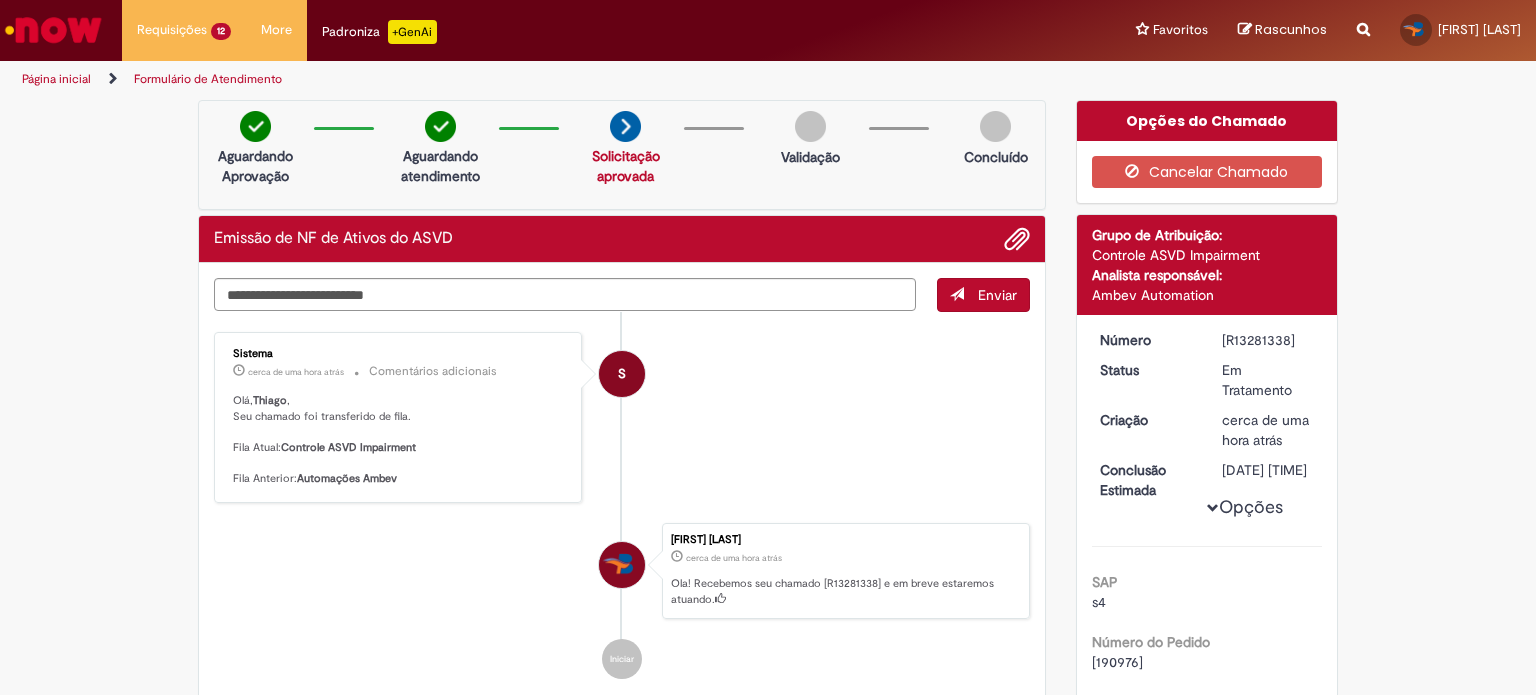 scroll, scrollTop: 0, scrollLeft: 0, axis: both 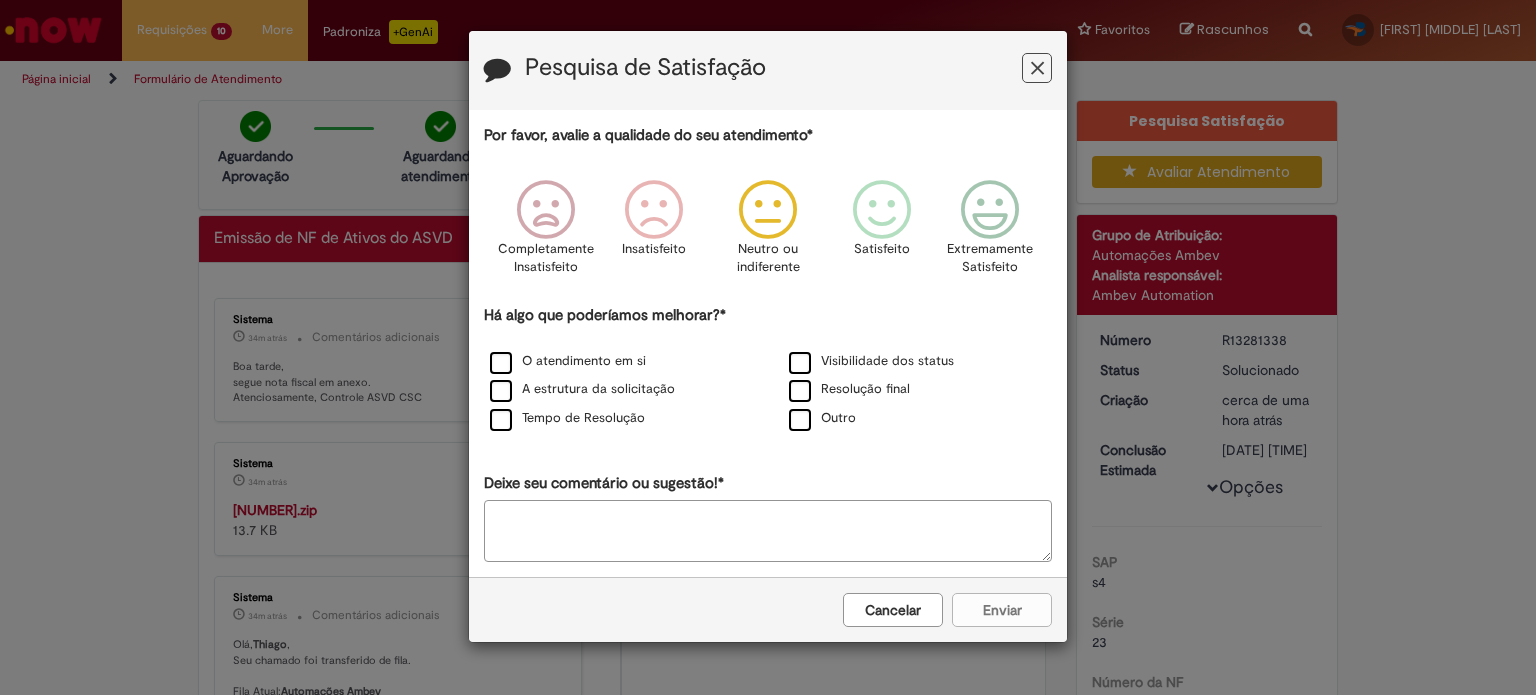 click at bounding box center (768, 210) 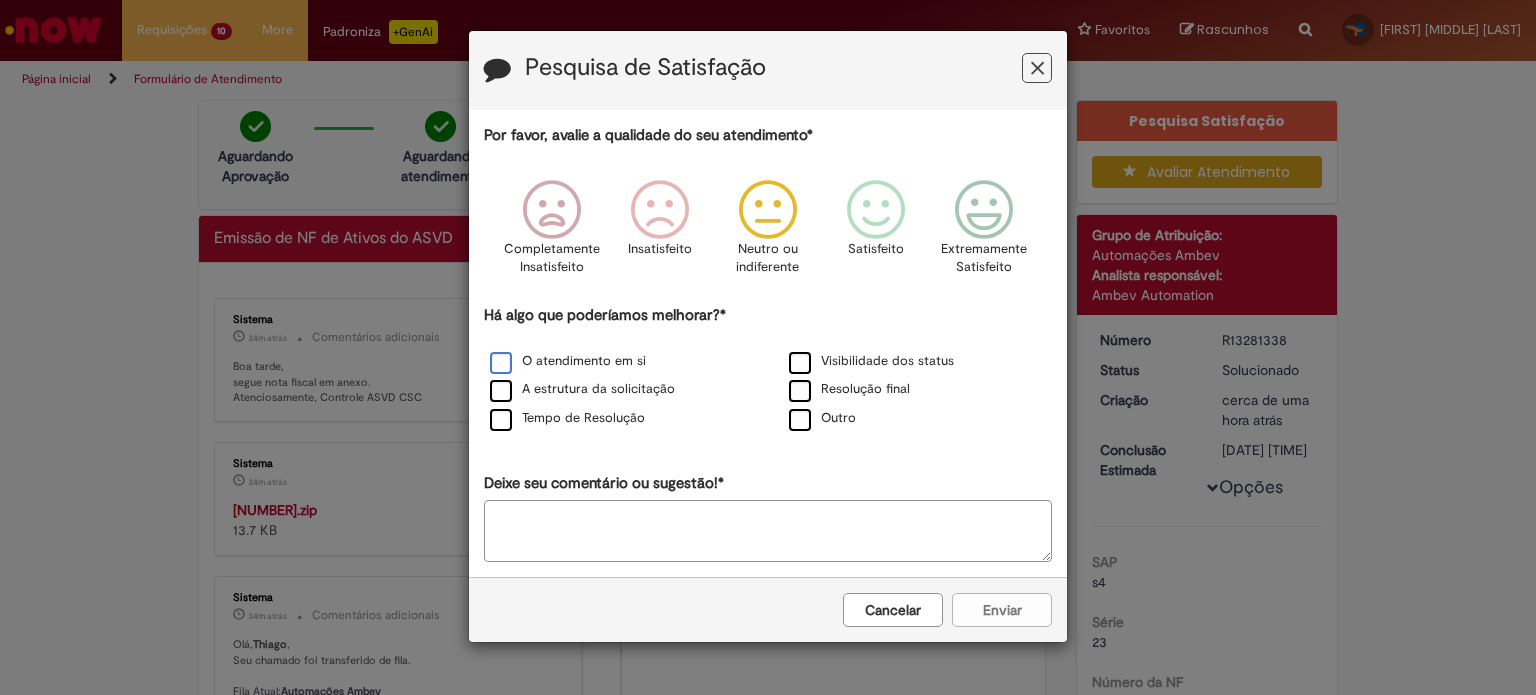 click on "O atendimento em si" at bounding box center [568, 361] 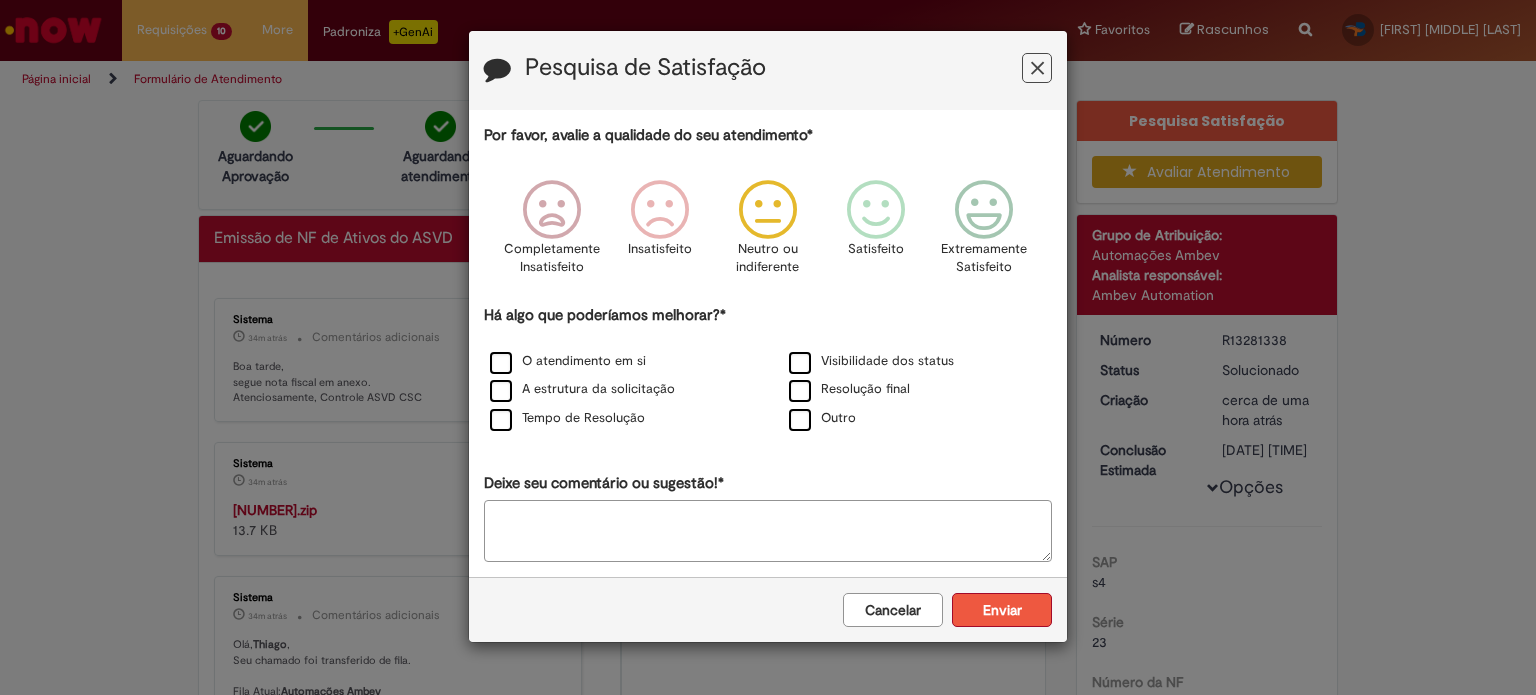 click on "Enviar" at bounding box center (1002, 610) 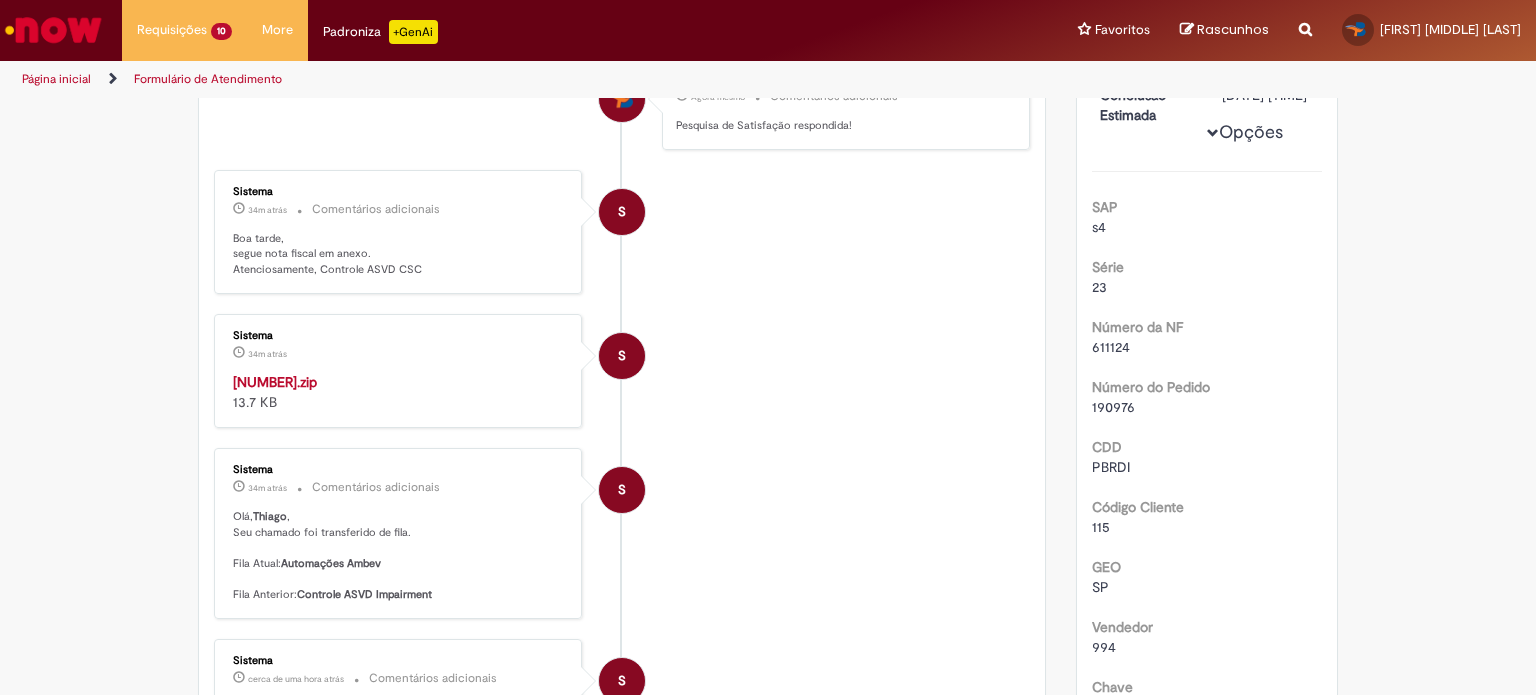scroll, scrollTop: 400, scrollLeft: 0, axis: vertical 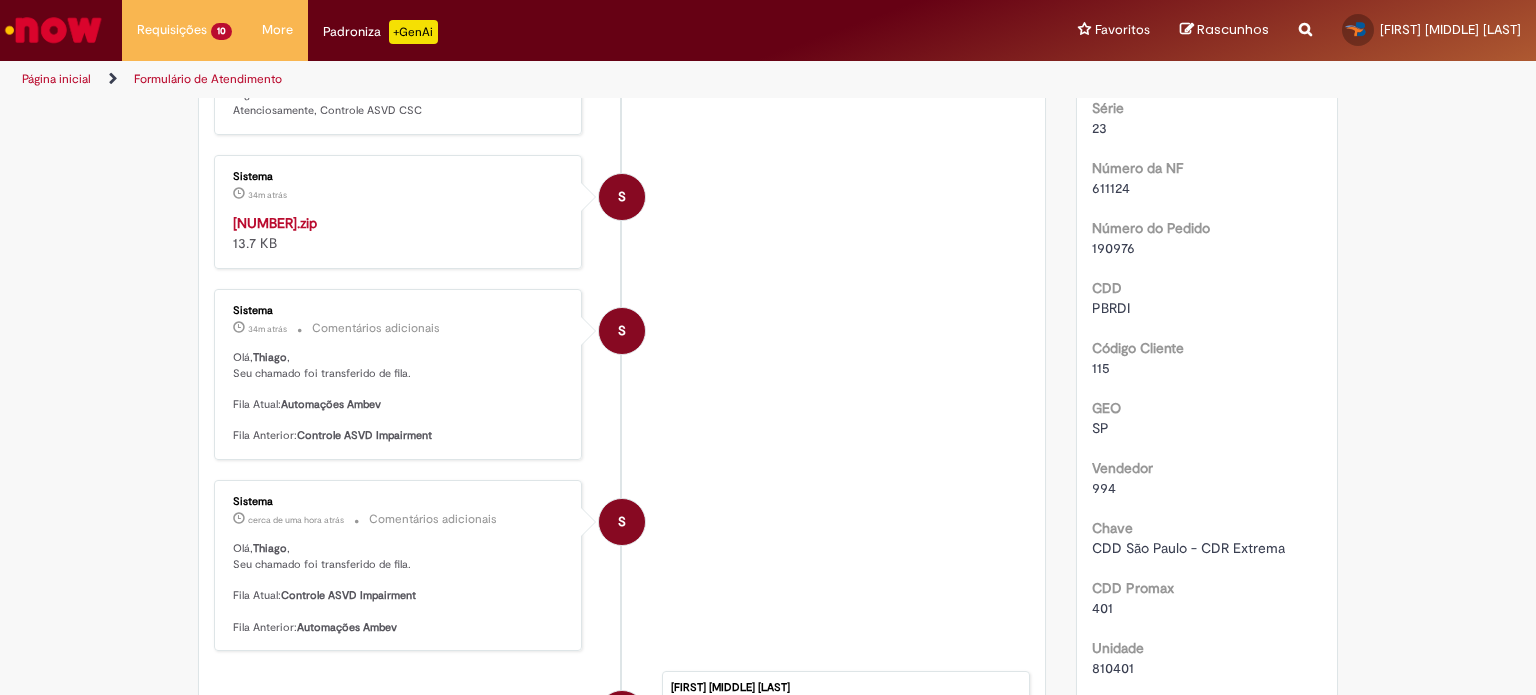 click on "[NUMBER].zip" at bounding box center [275, 223] 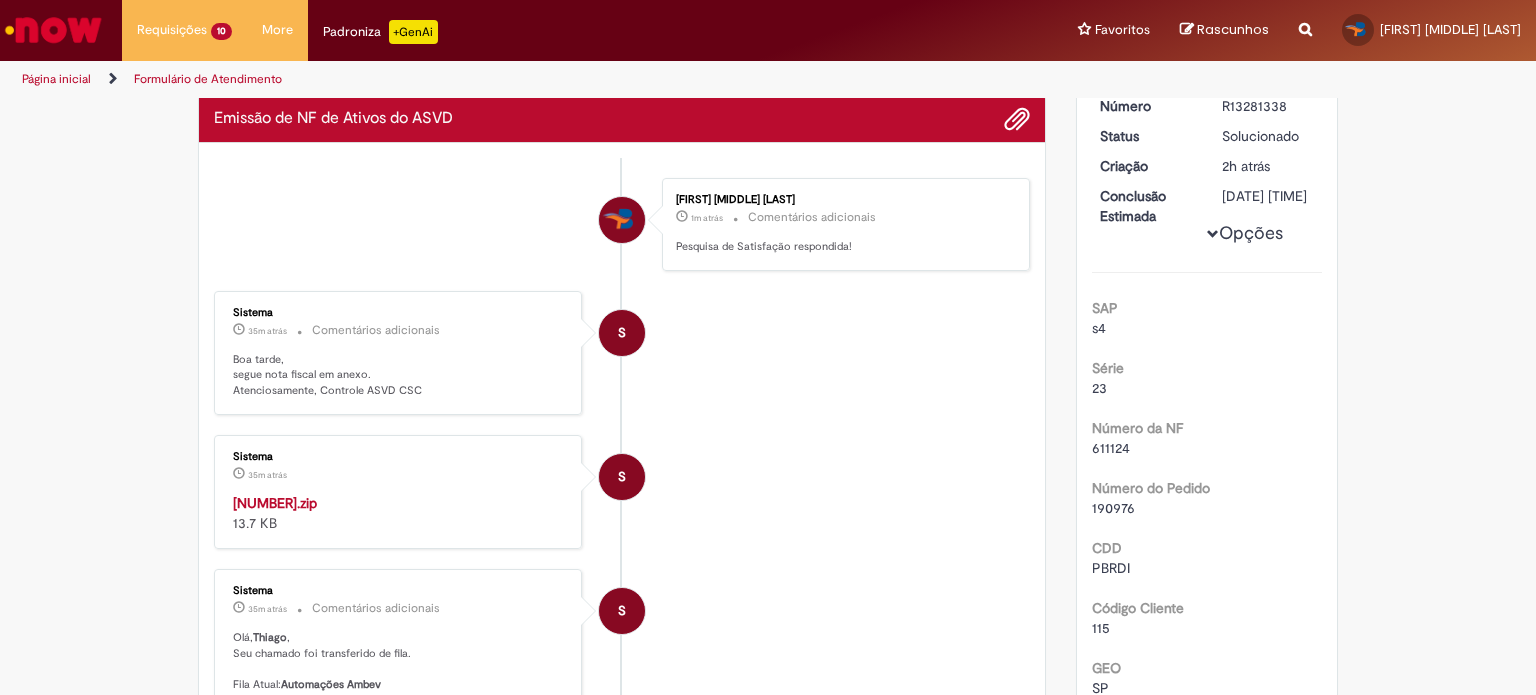 scroll, scrollTop: 0, scrollLeft: 0, axis: both 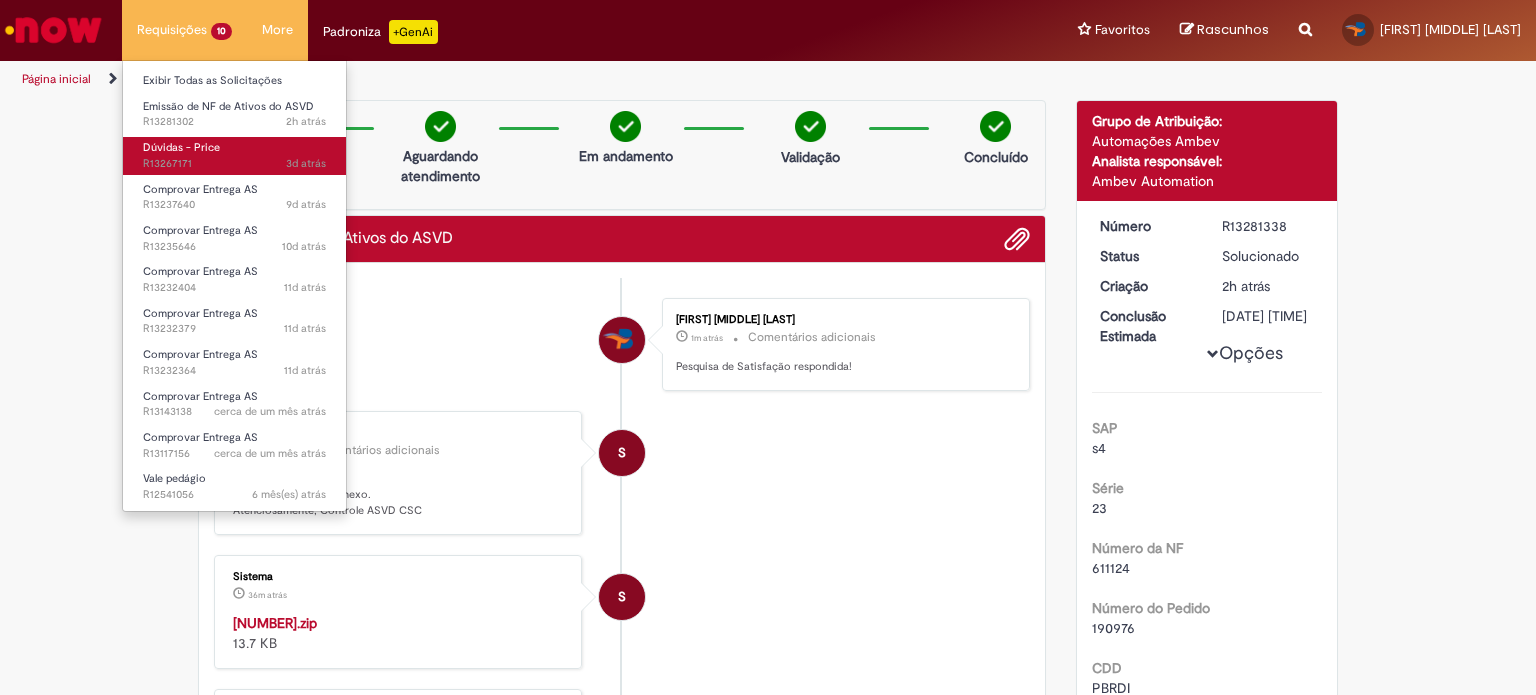 click on "3d atrás 3 dias atrás  R13267171" at bounding box center [234, 164] 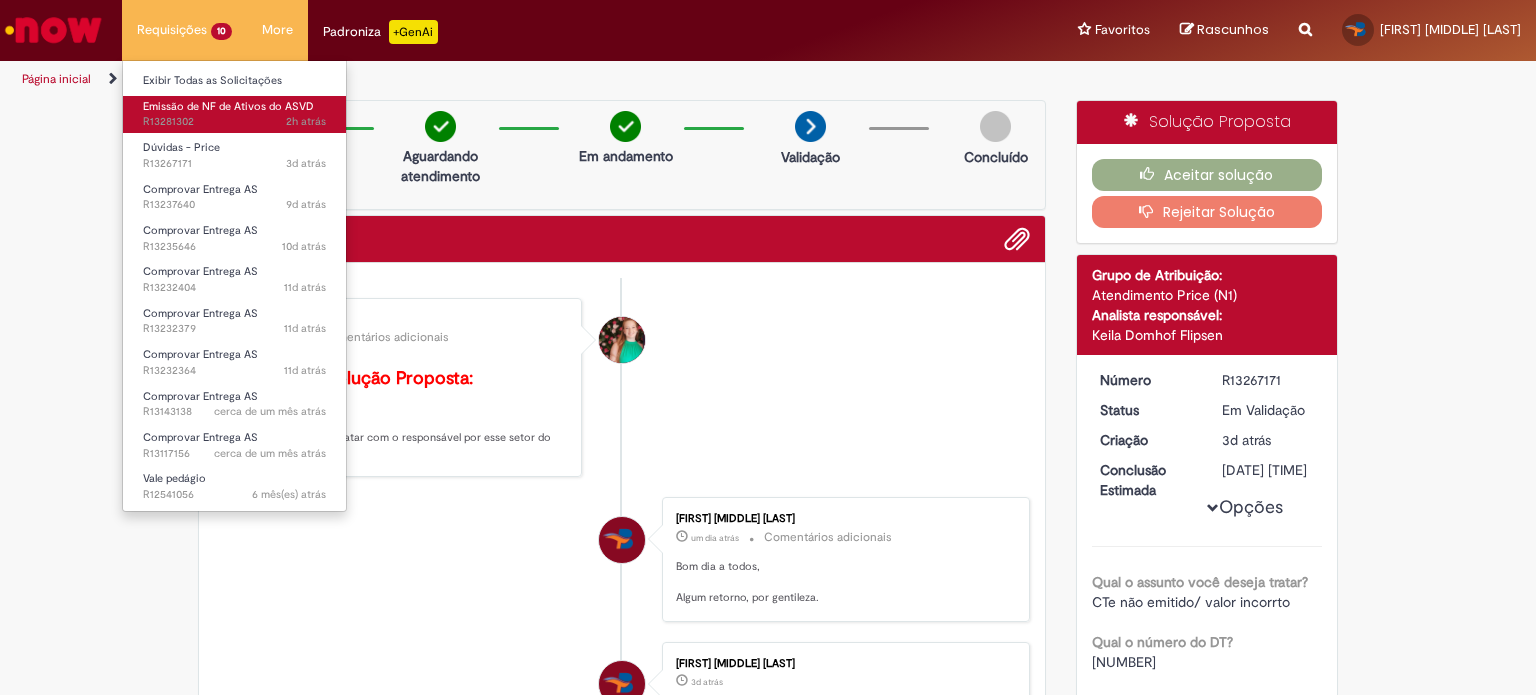 click on "2h atrás 2 horas atrás  R13281302" at bounding box center (234, 122) 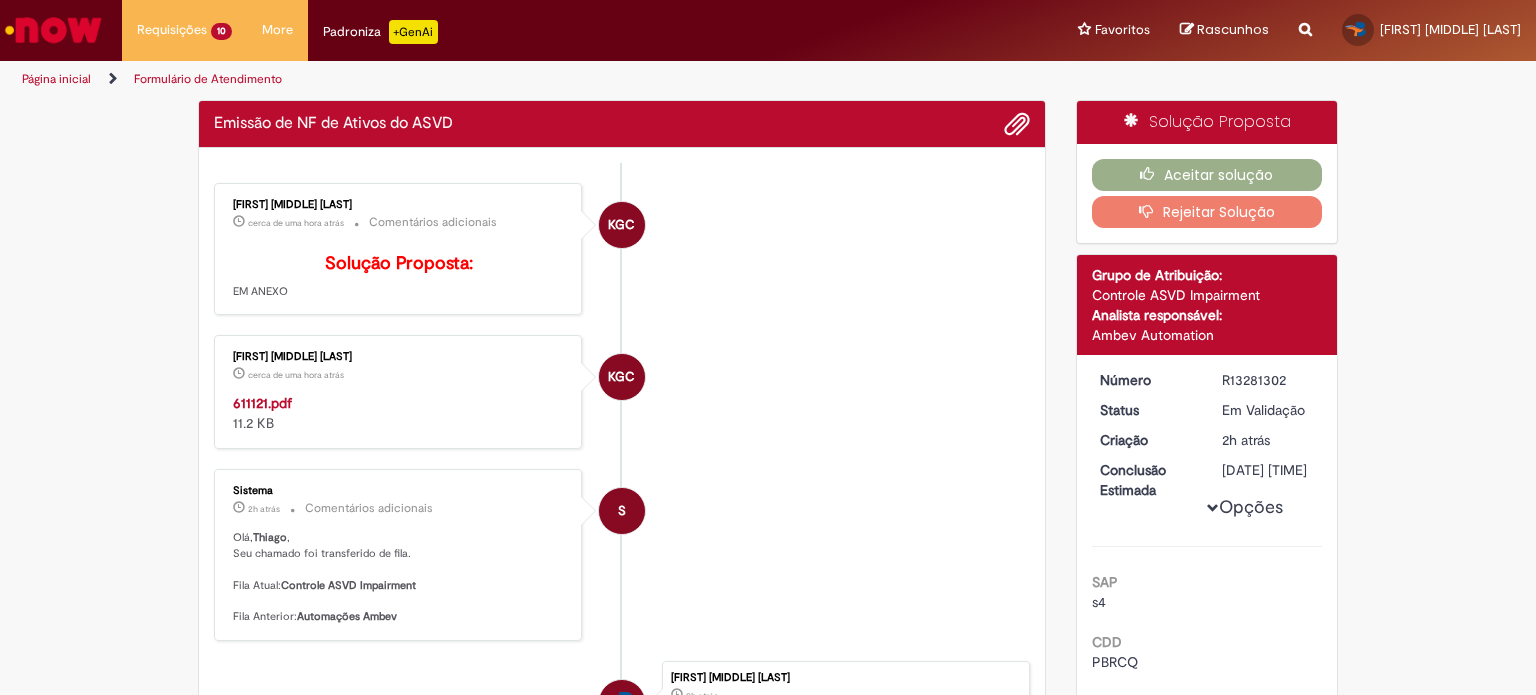 click on "611121.pdf" at bounding box center [262, 403] 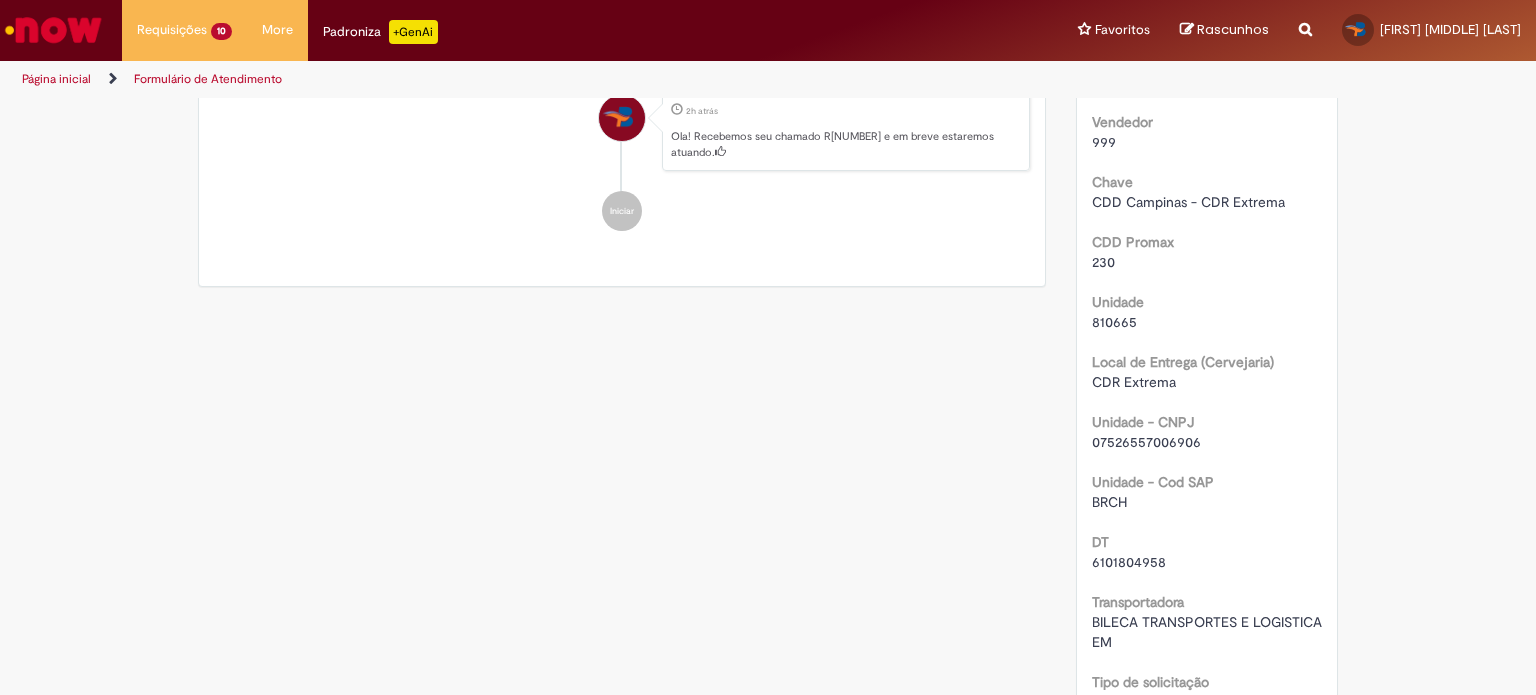 scroll, scrollTop: 800, scrollLeft: 0, axis: vertical 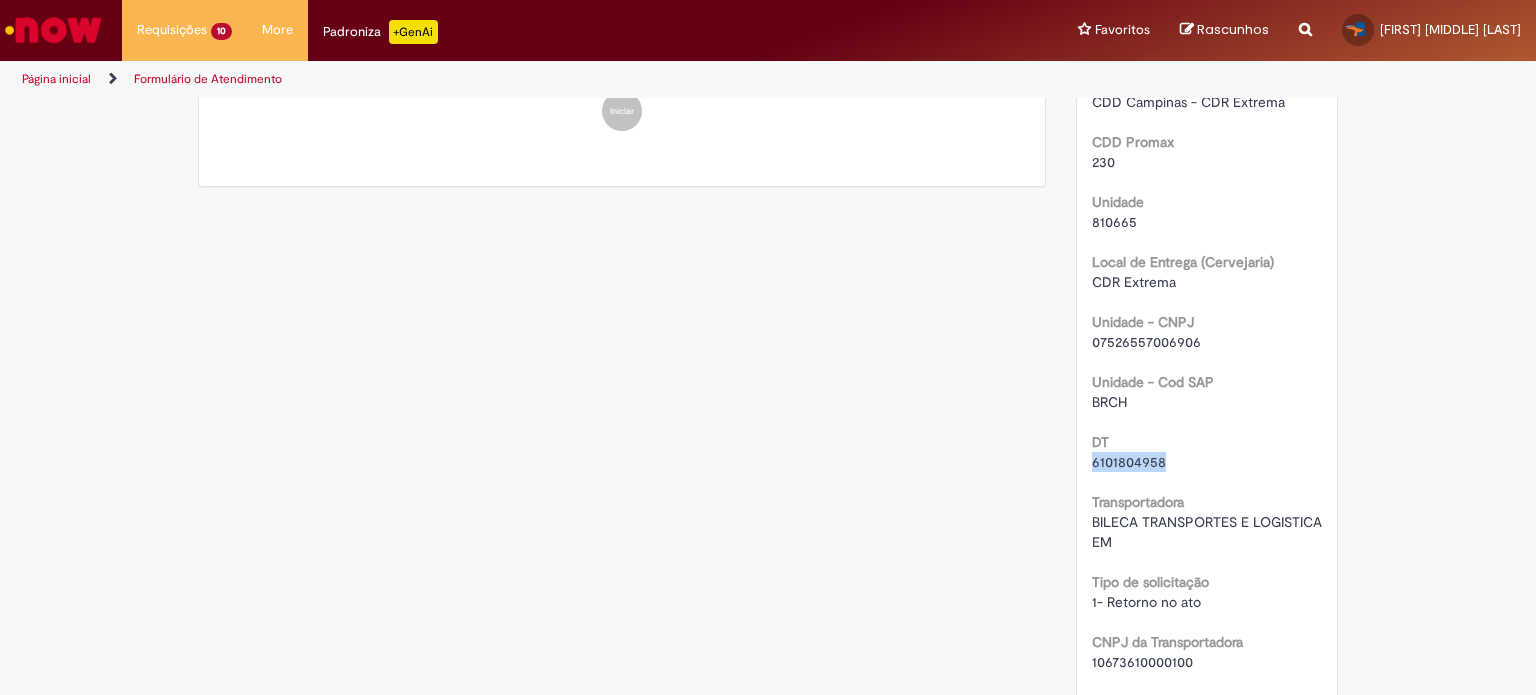 drag, startPoint x: 1164, startPoint y: 480, endPoint x: 1037, endPoint y: 475, distance: 127.09839 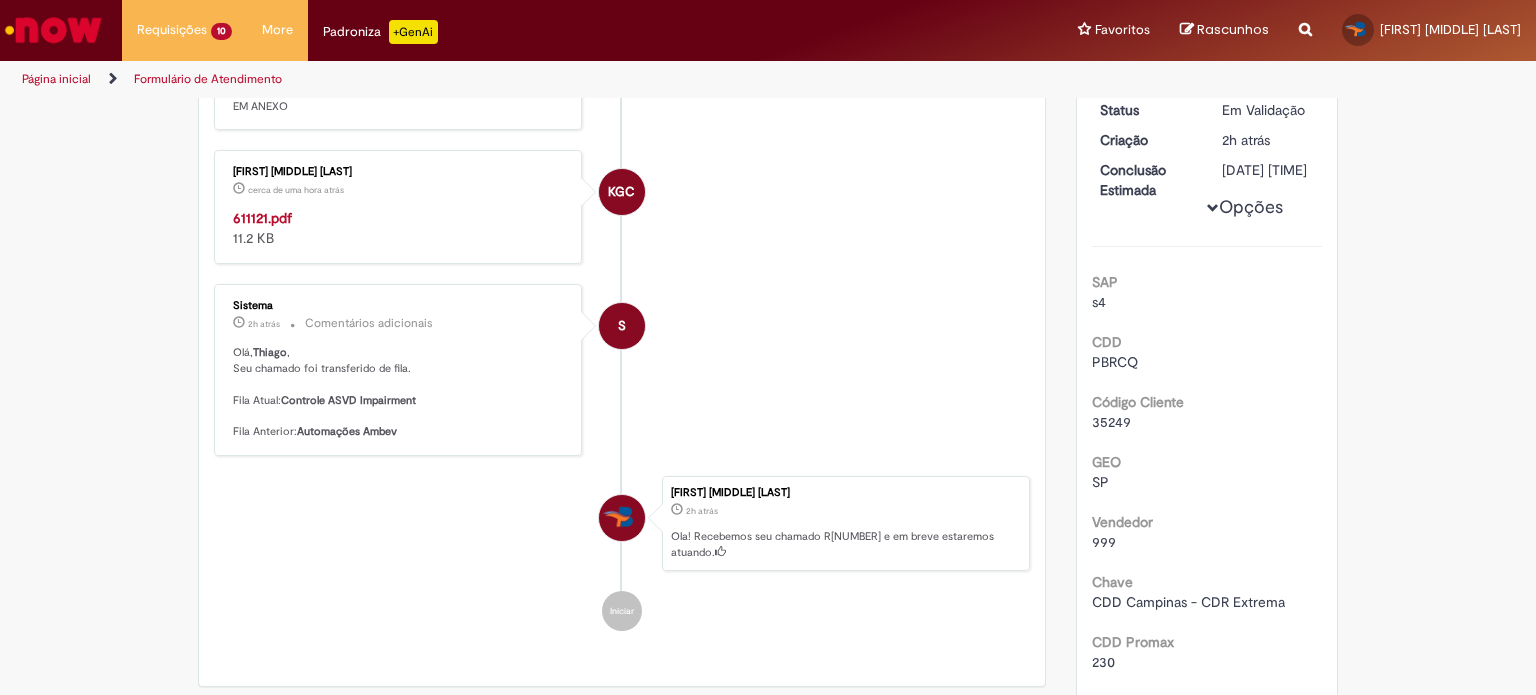scroll, scrollTop: 0, scrollLeft: 0, axis: both 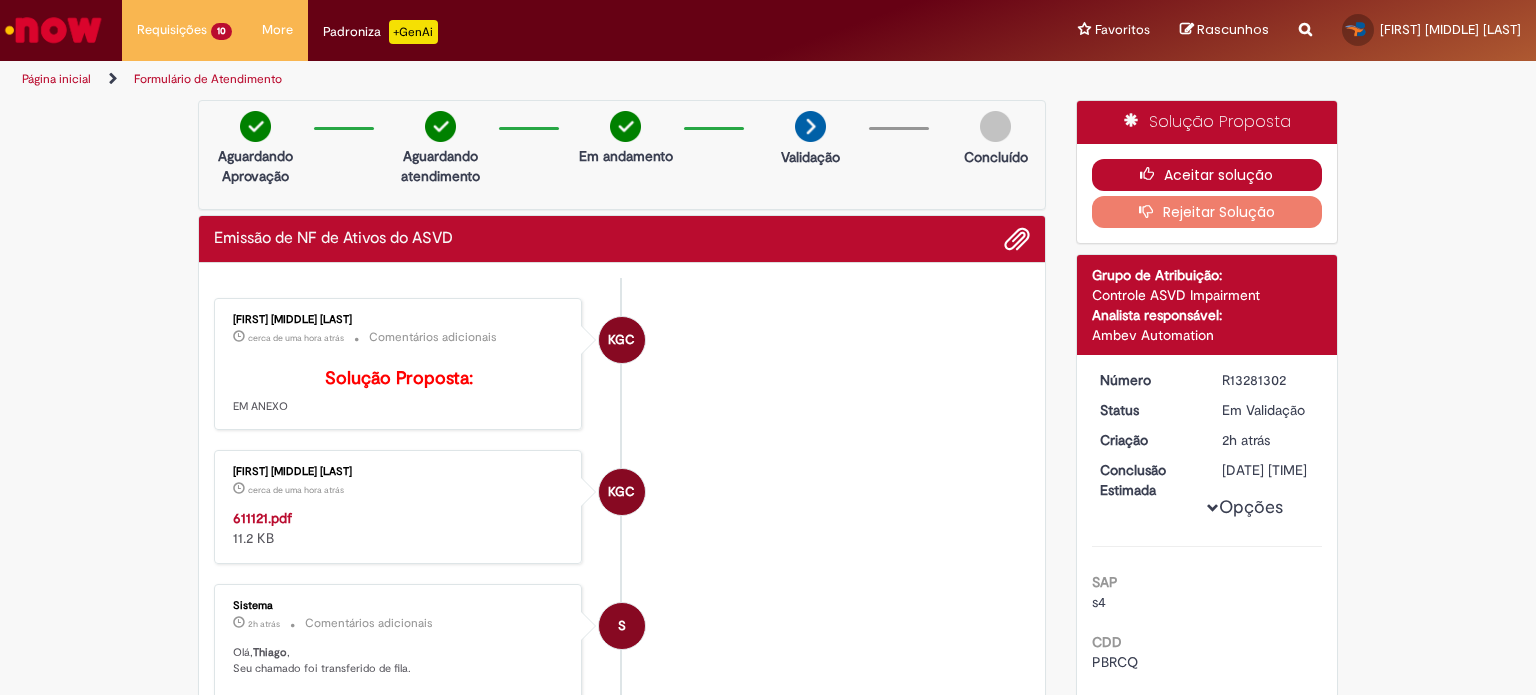 click on "Aceitar solução" at bounding box center (1207, 175) 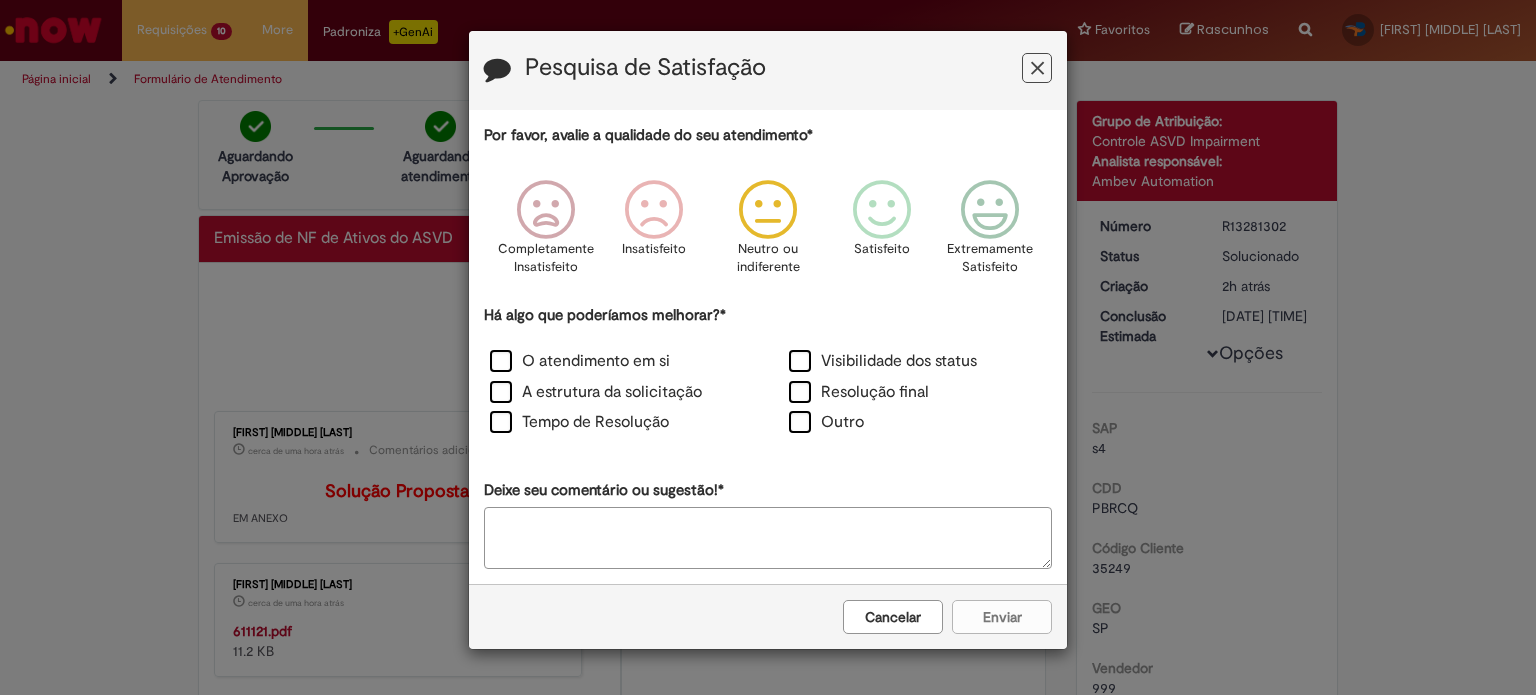 click at bounding box center [768, 210] 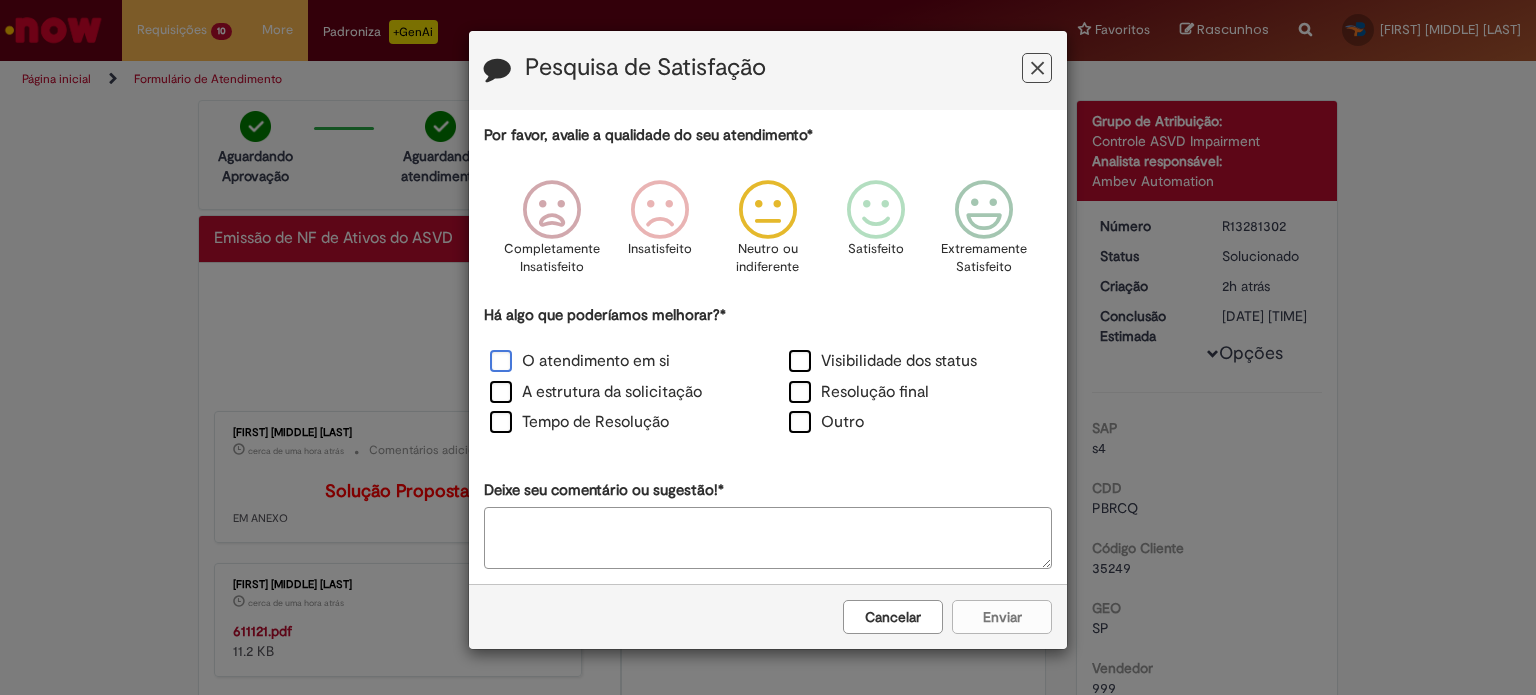 click on "O atendimento em si" at bounding box center [580, 361] 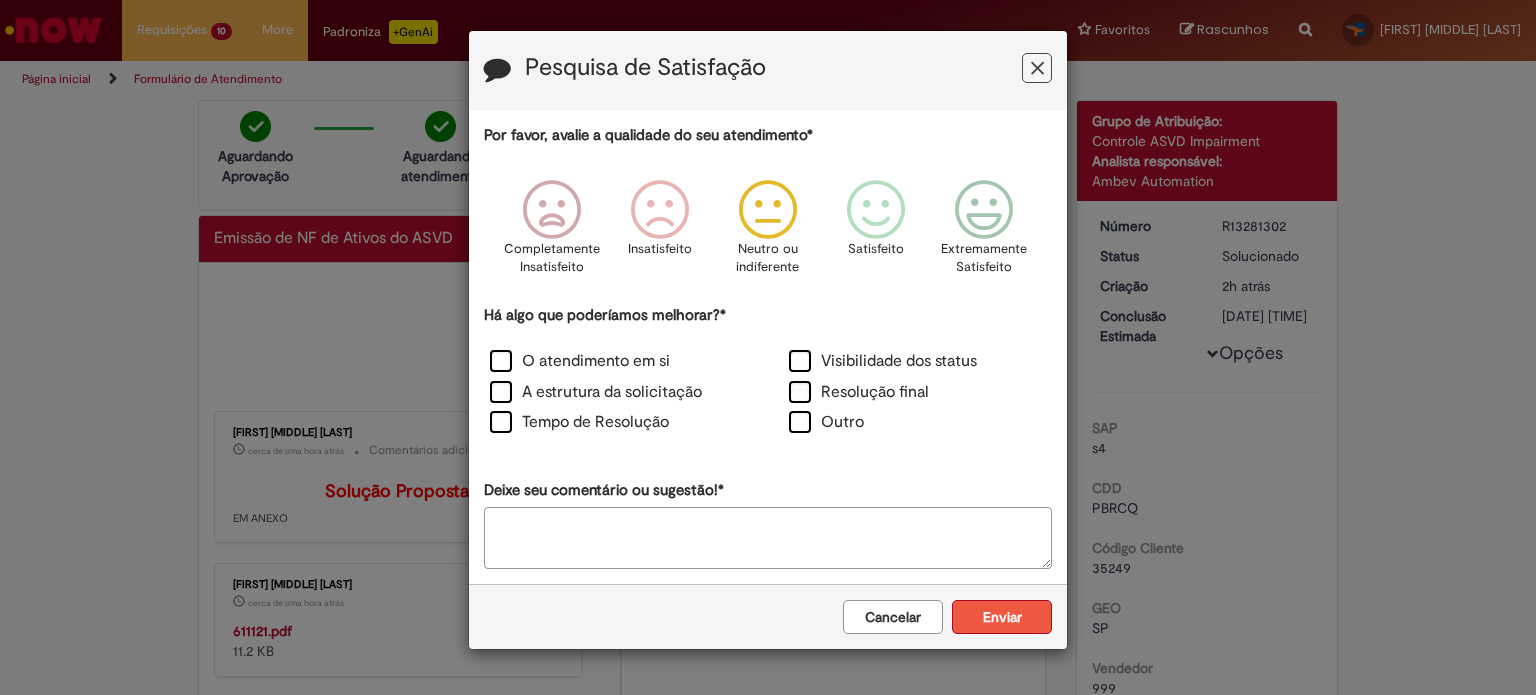 click on "Enviar" at bounding box center (1002, 617) 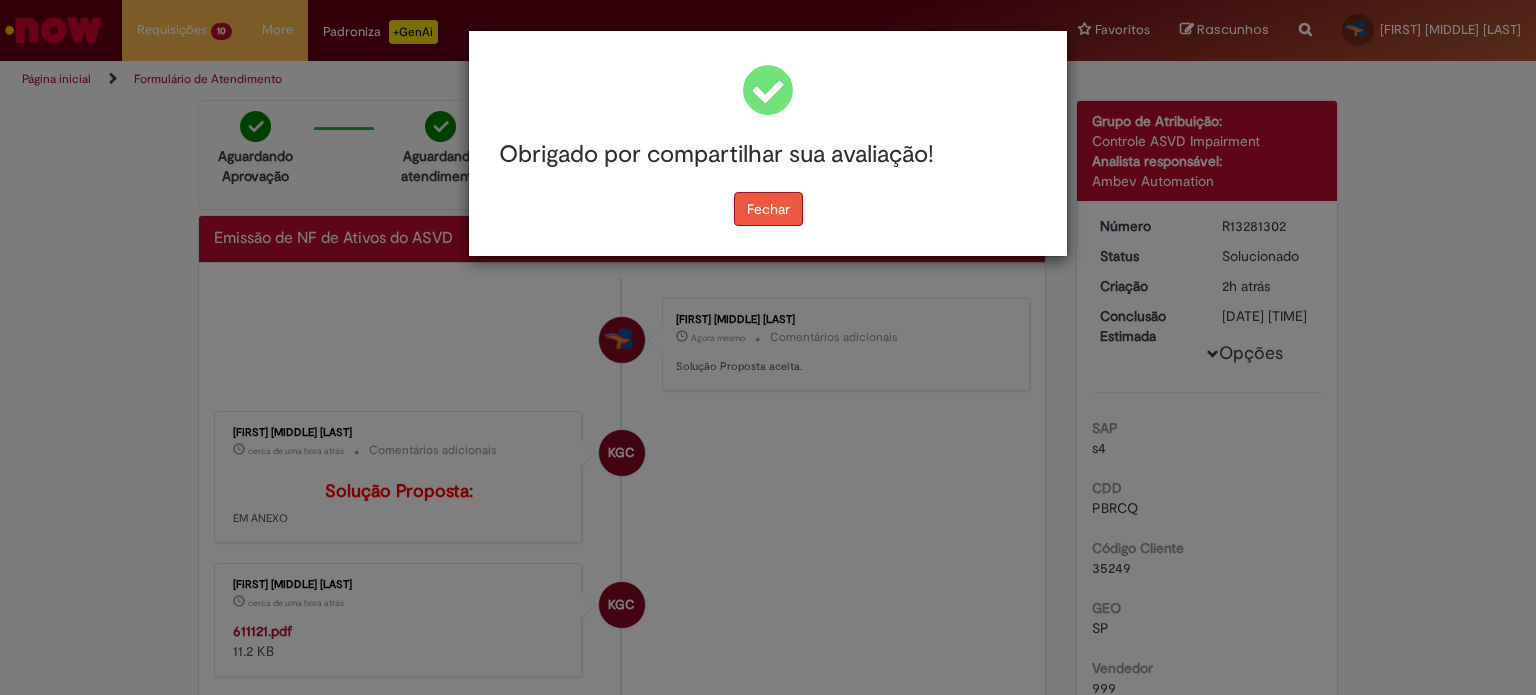 click on "Fechar" at bounding box center (768, 209) 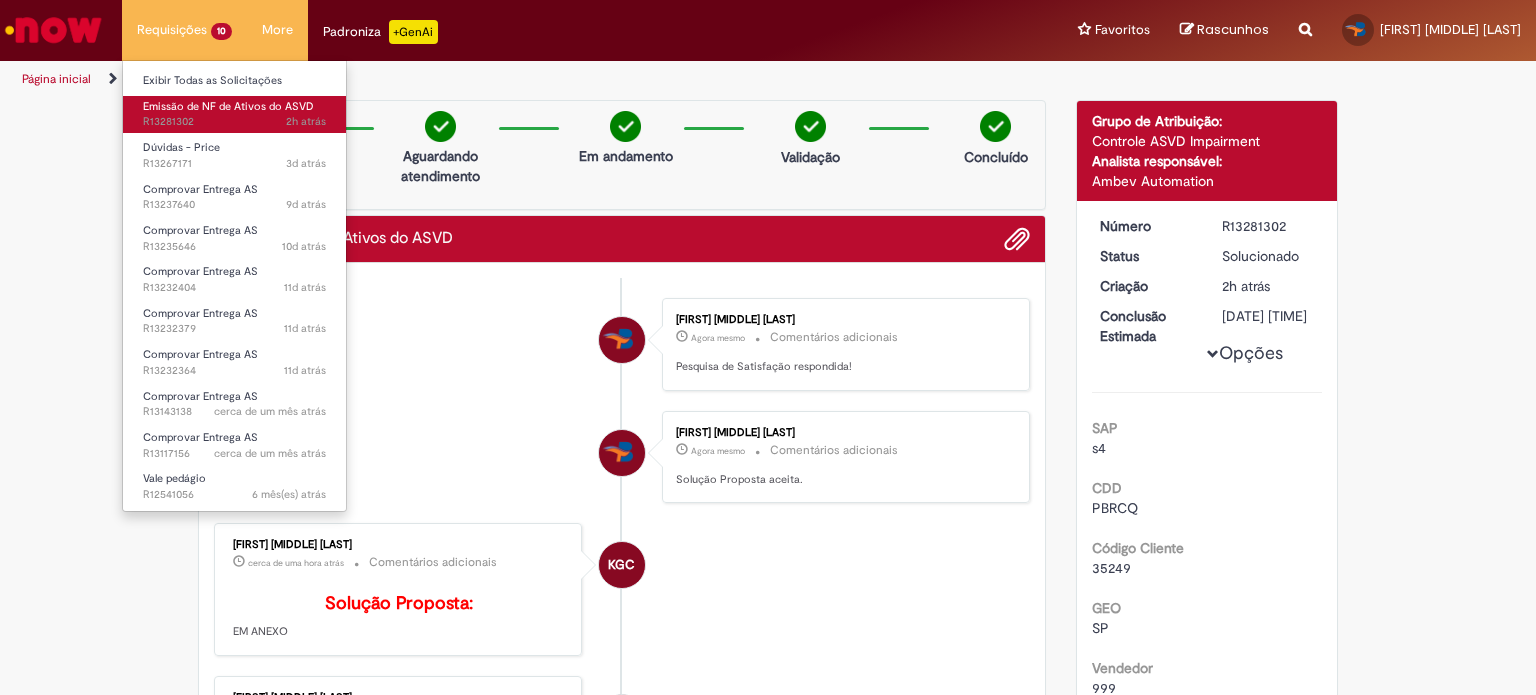 click on "Emissão de NF de Ativos do ASVD" at bounding box center (228, 106) 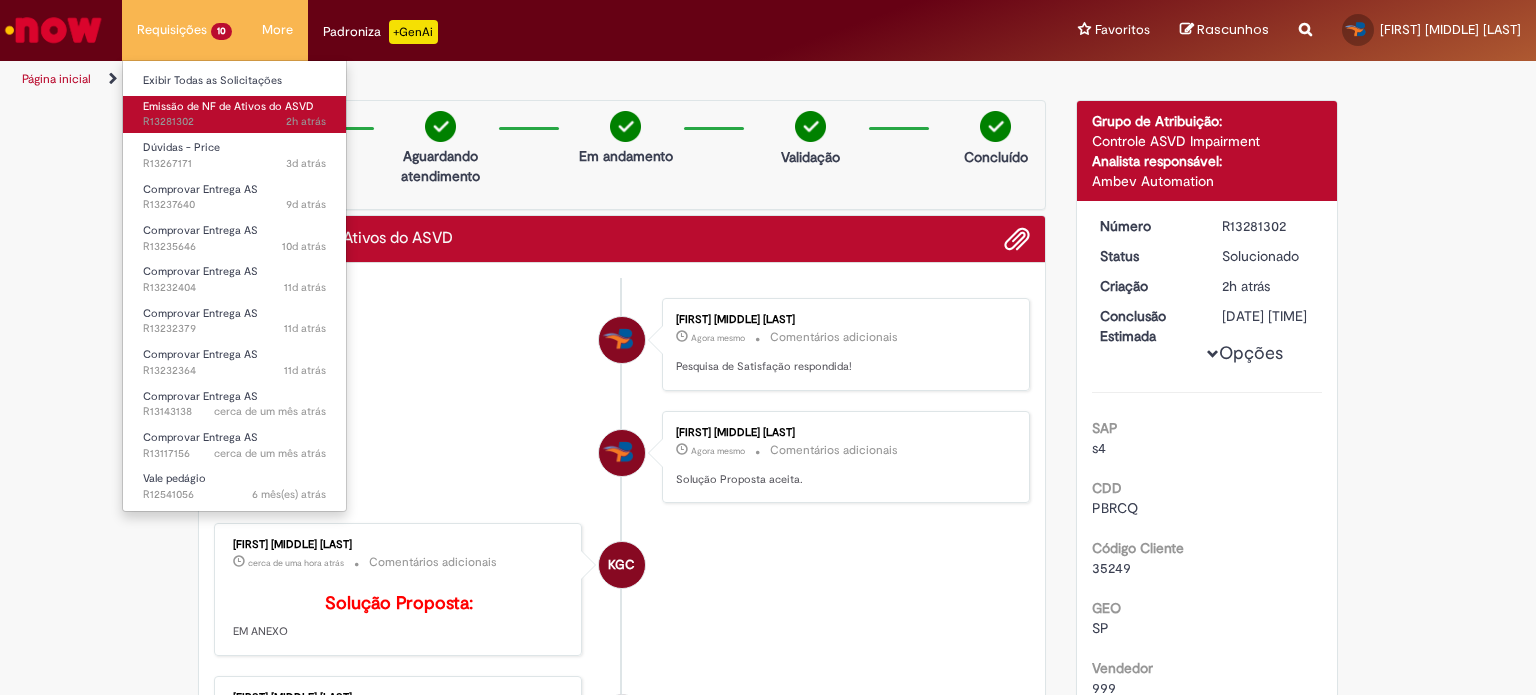 click on "Emissão de NF de Ativos do ASVD" at bounding box center [228, 106] 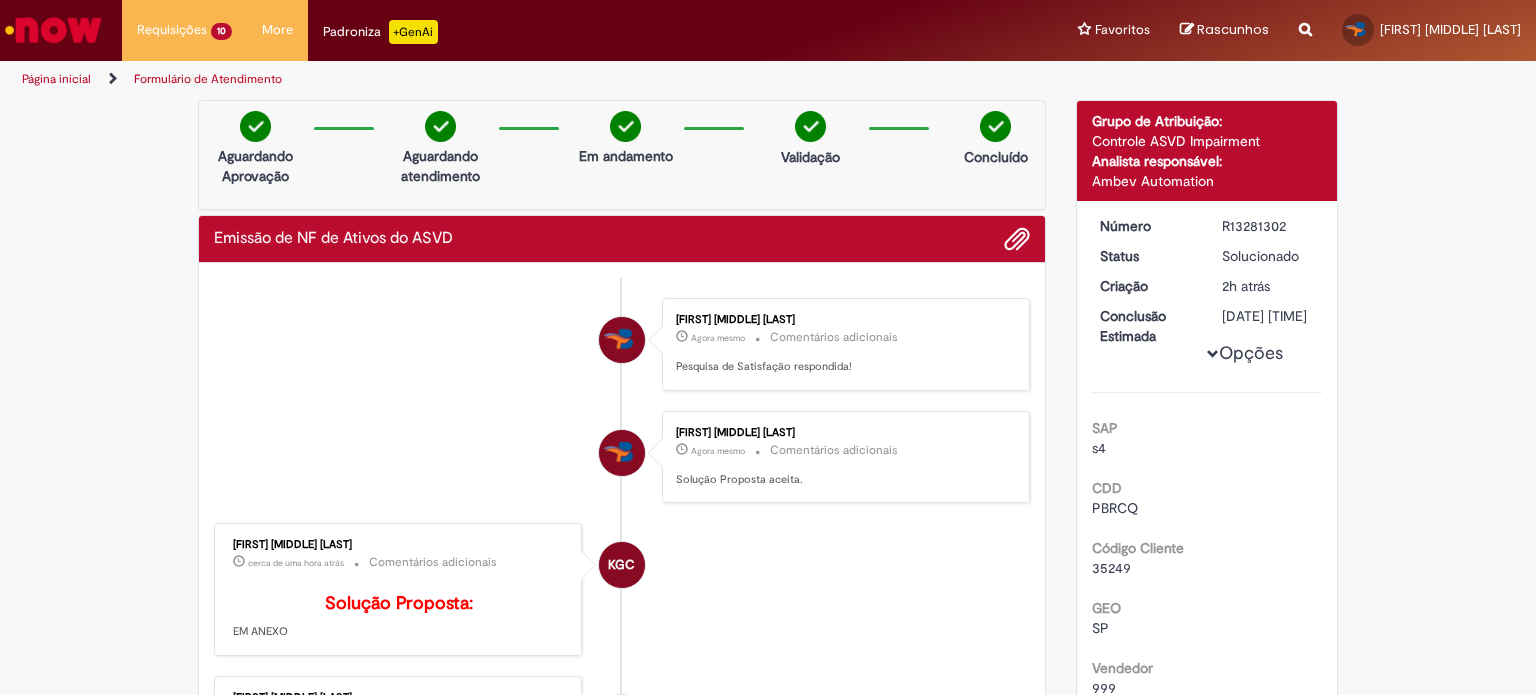 click on "Página inicial" at bounding box center (56, 79) 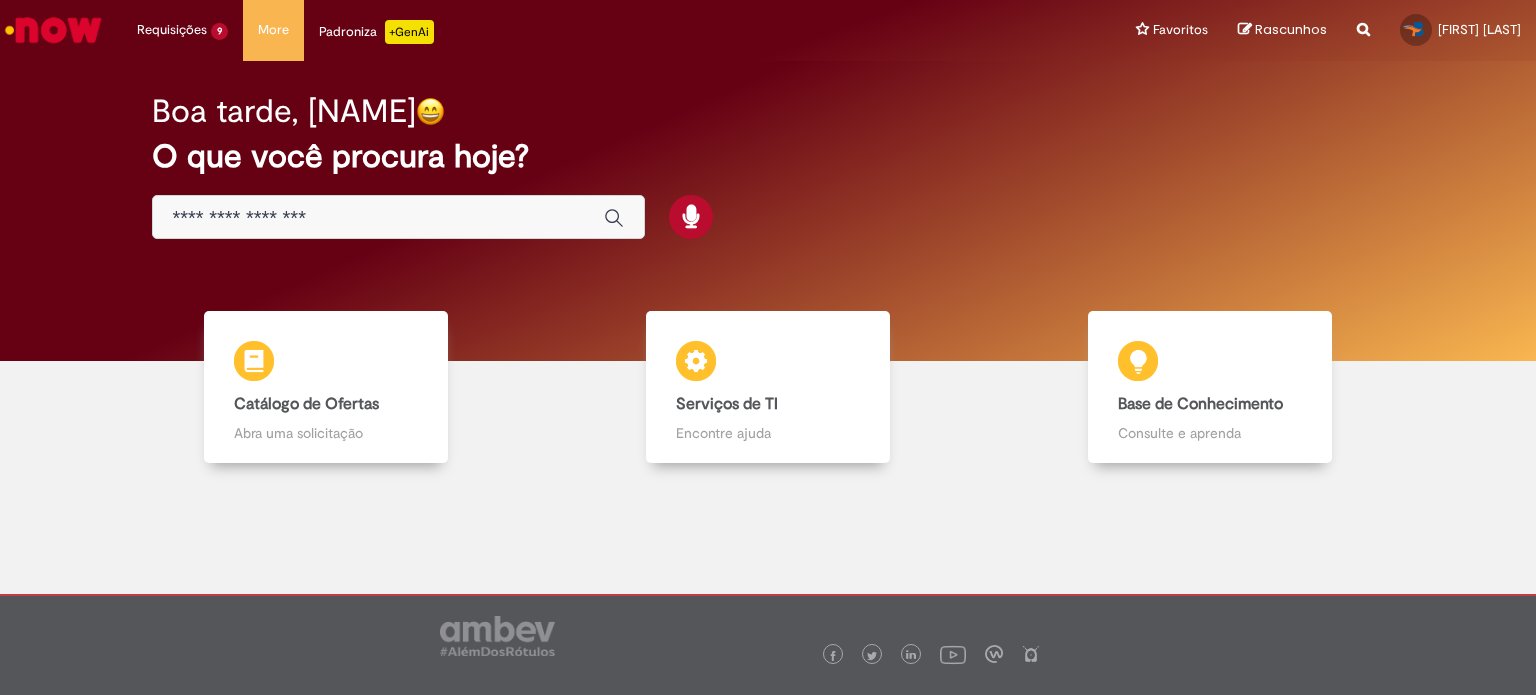 scroll, scrollTop: 0, scrollLeft: 0, axis: both 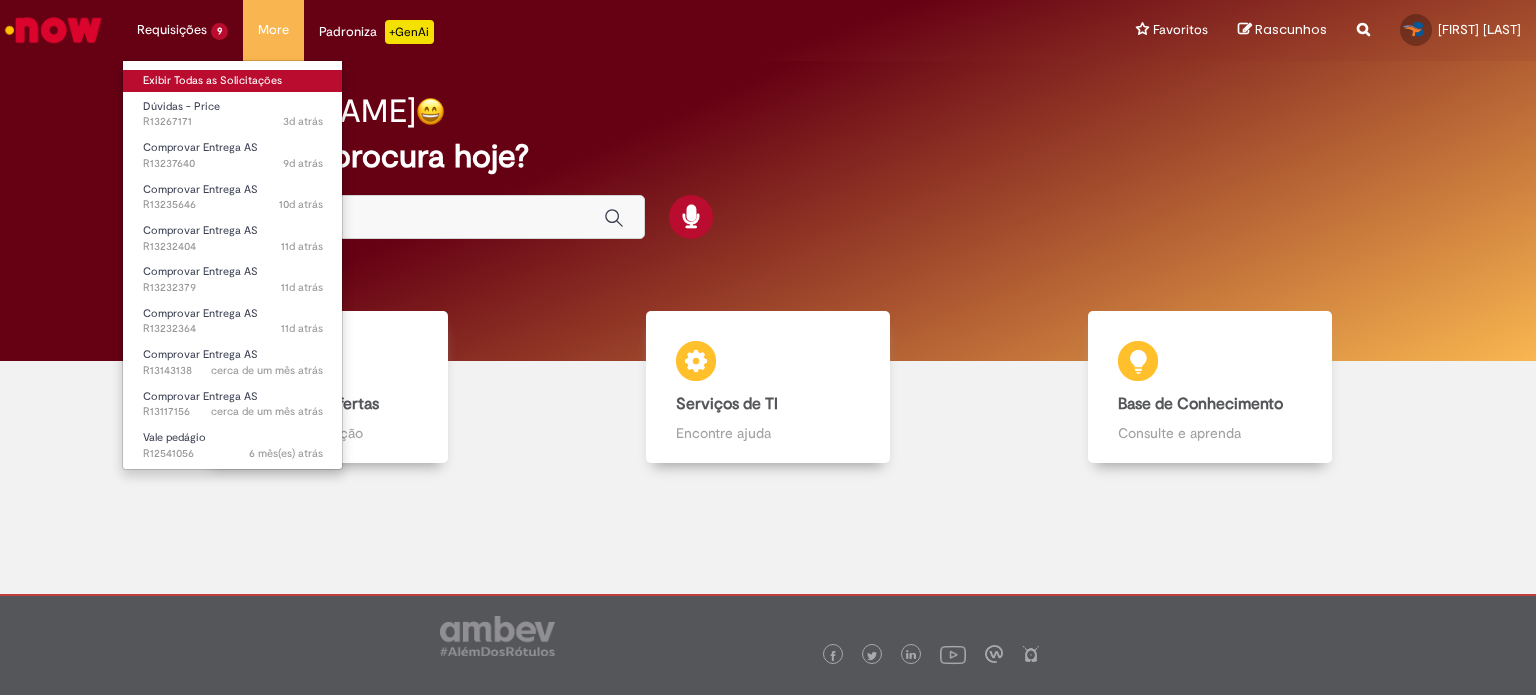click on "Exibir Todas as Solicitações" at bounding box center (233, 81) 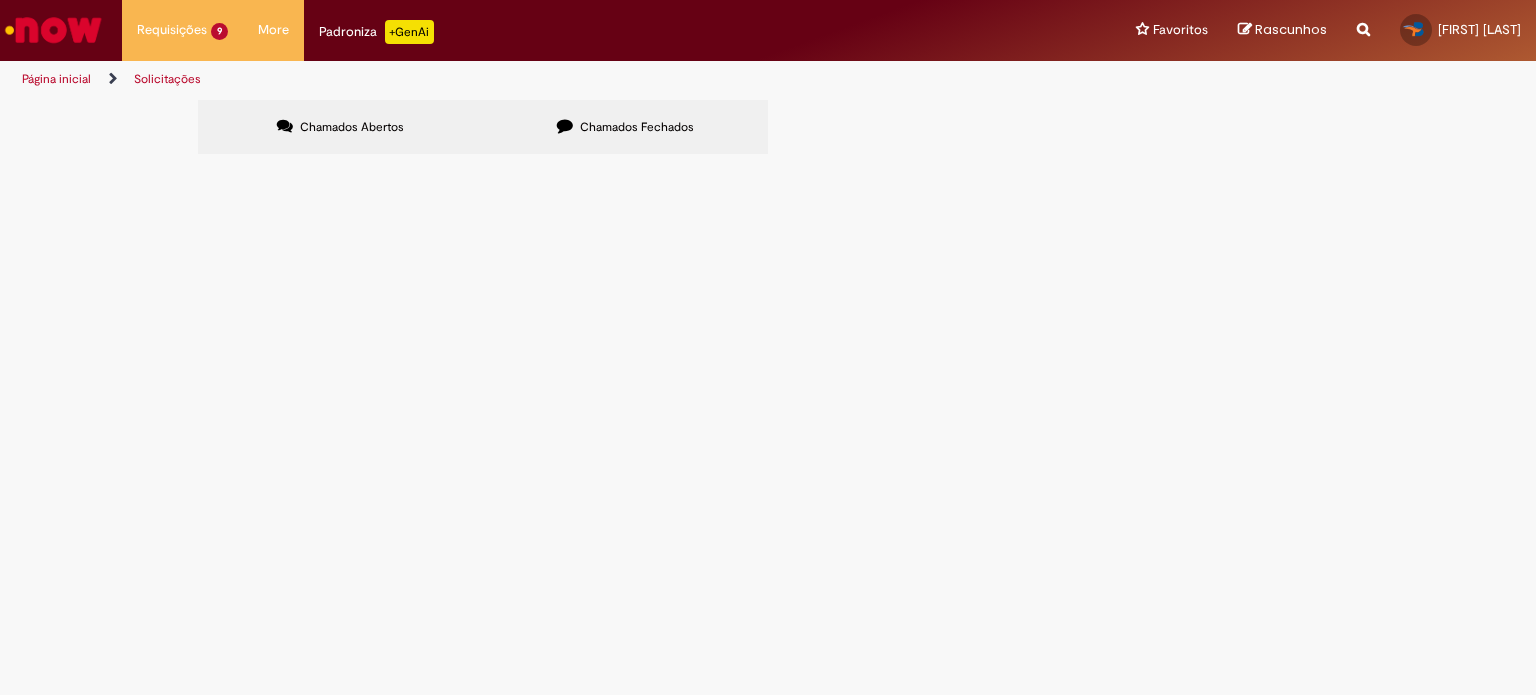 click on "Chamados Fechados" at bounding box center [637, 127] 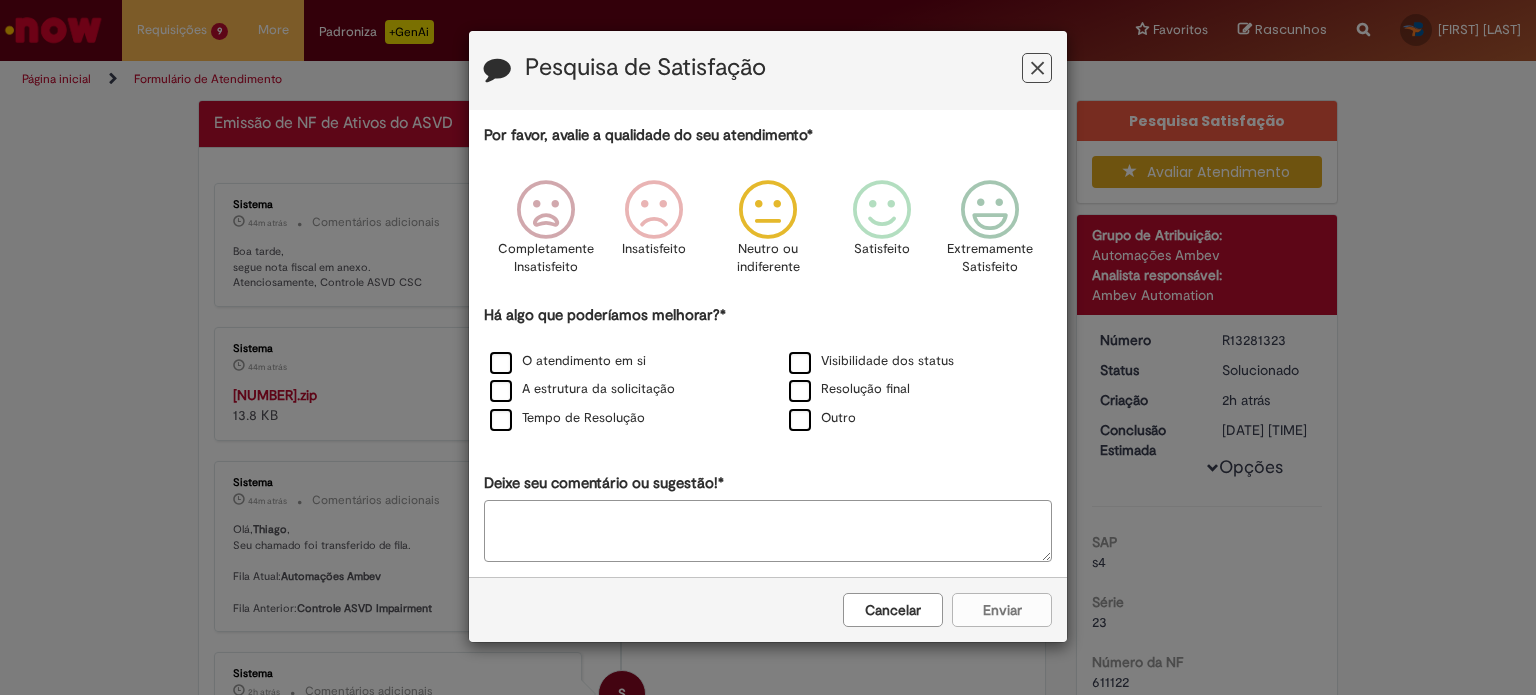 click at bounding box center [768, 210] 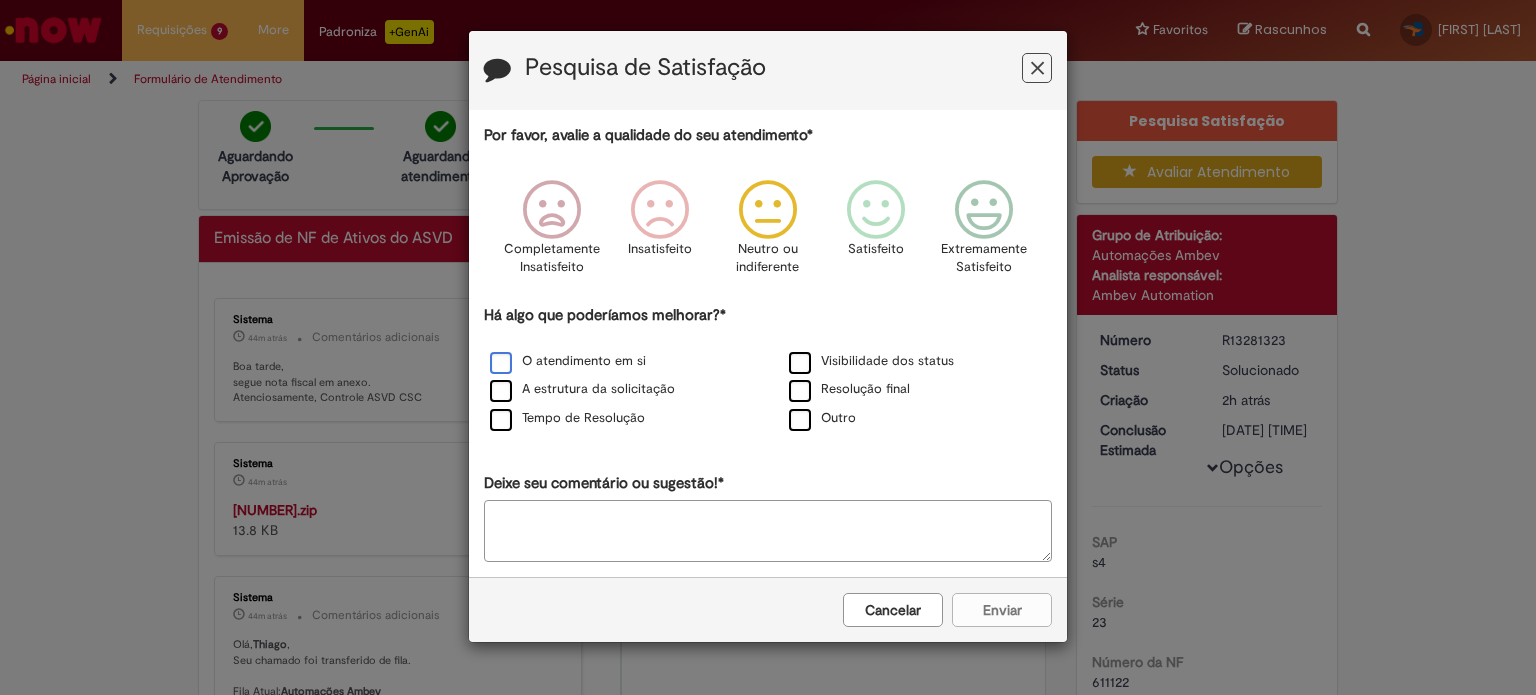 click on "O atendimento em si" at bounding box center (568, 361) 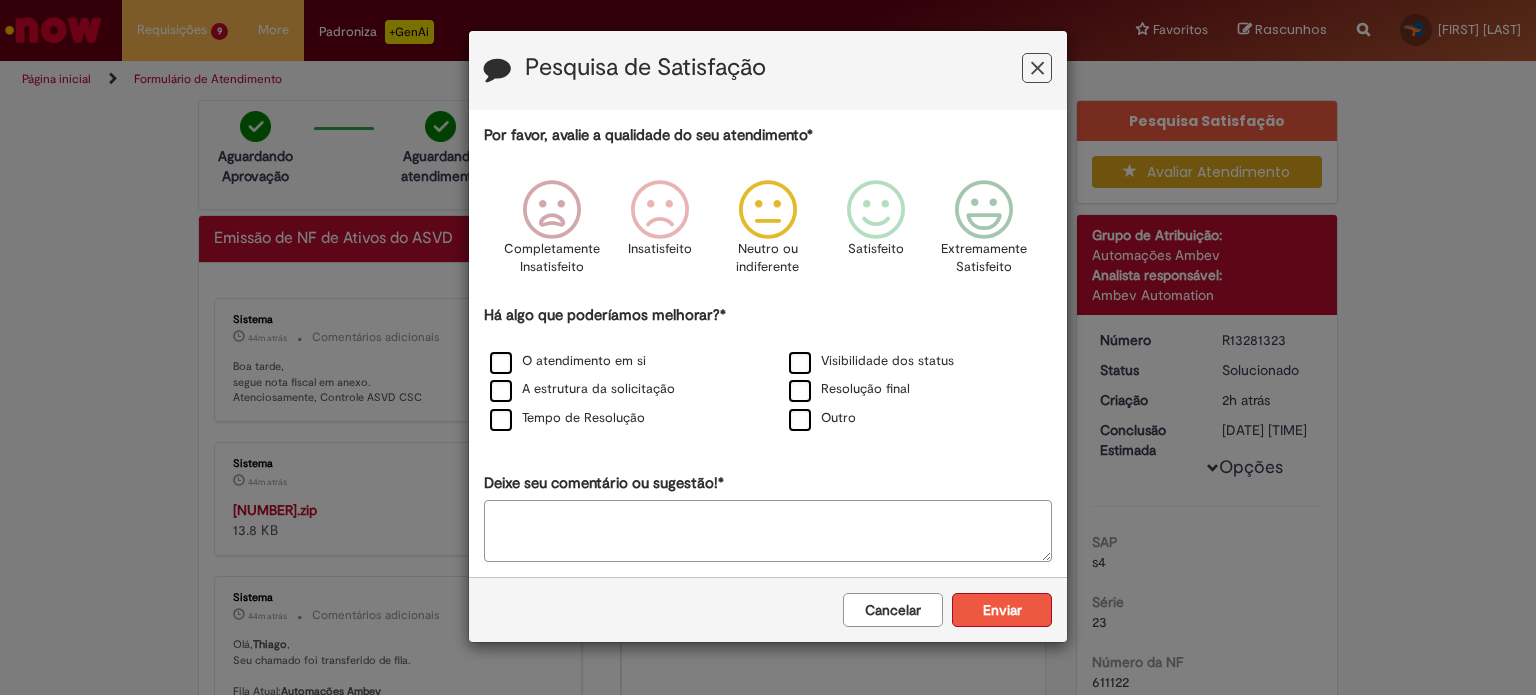 click on "Enviar" at bounding box center (1002, 610) 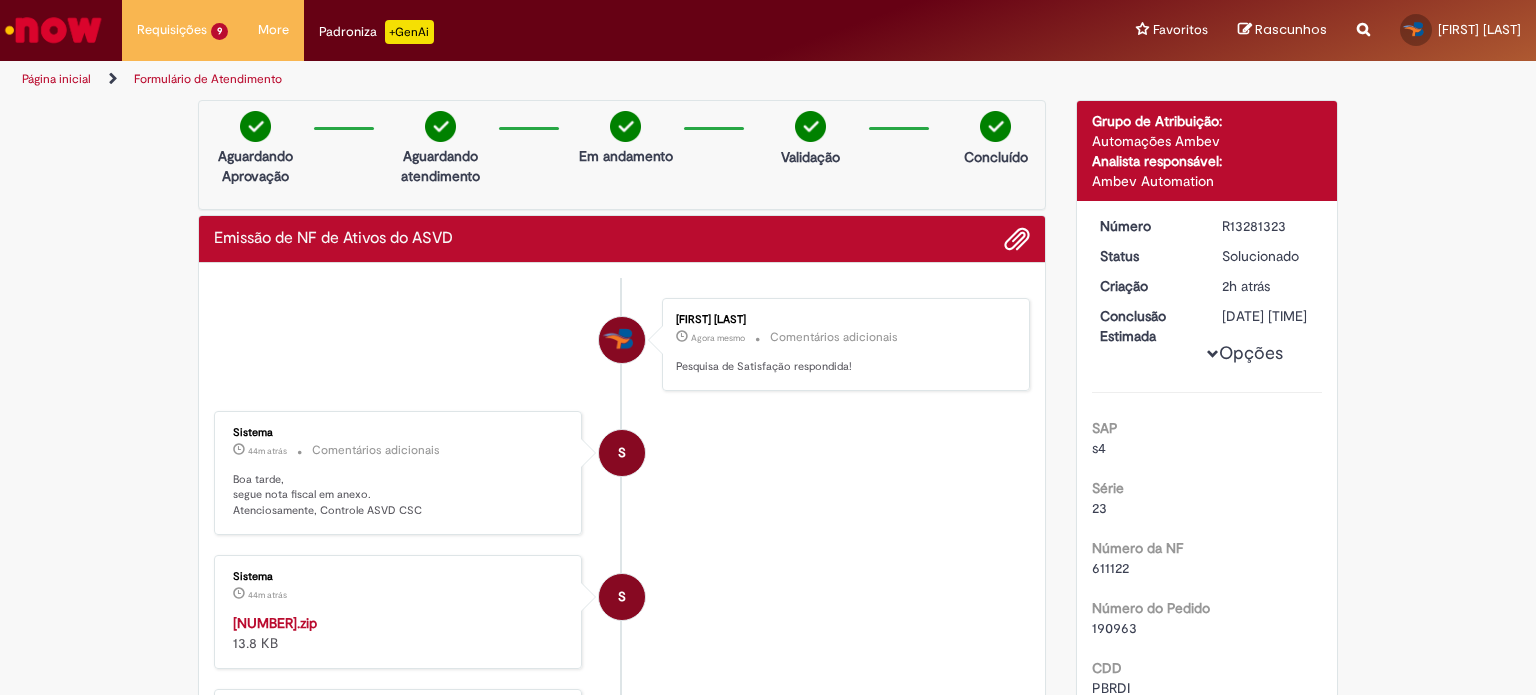 scroll, scrollTop: 200, scrollLeft: 0, axis: vertical 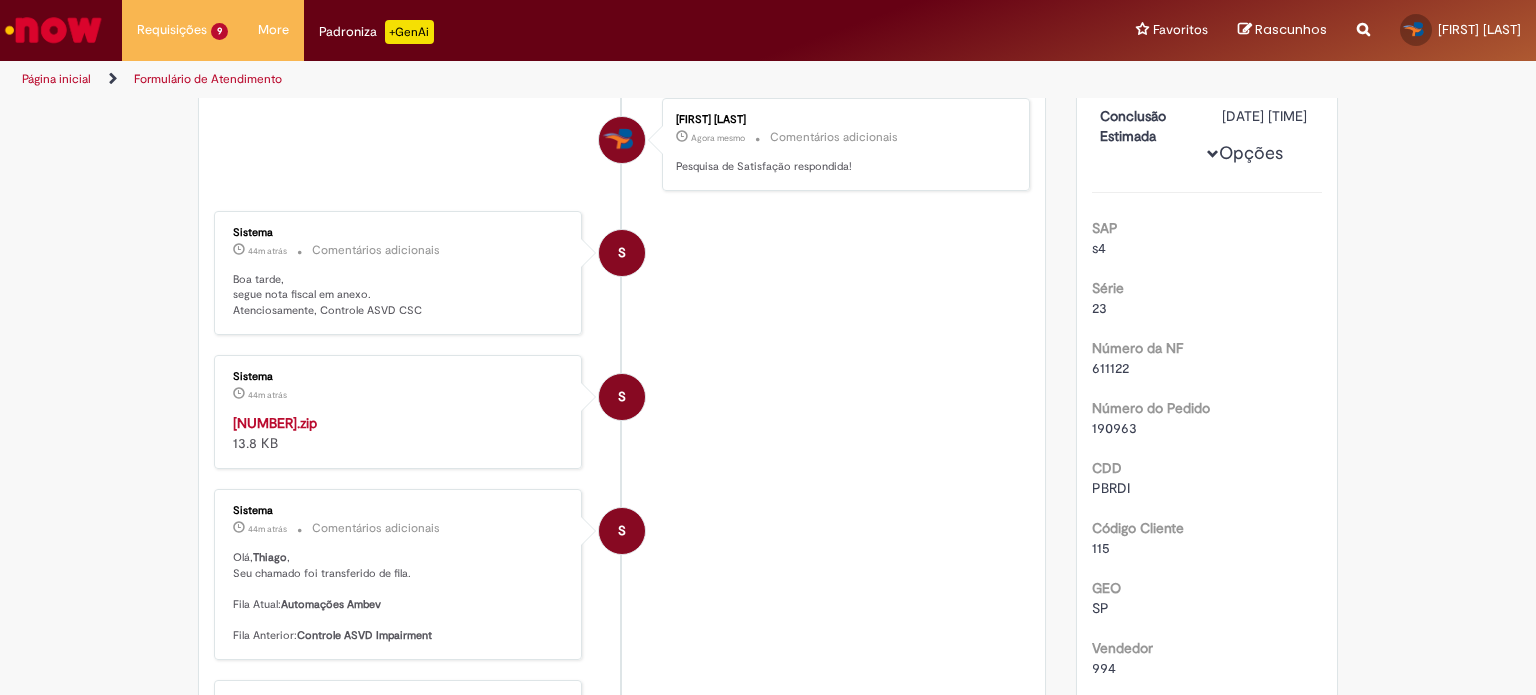 click on "[NUMBER].zip" at bounding box center [275, 423] 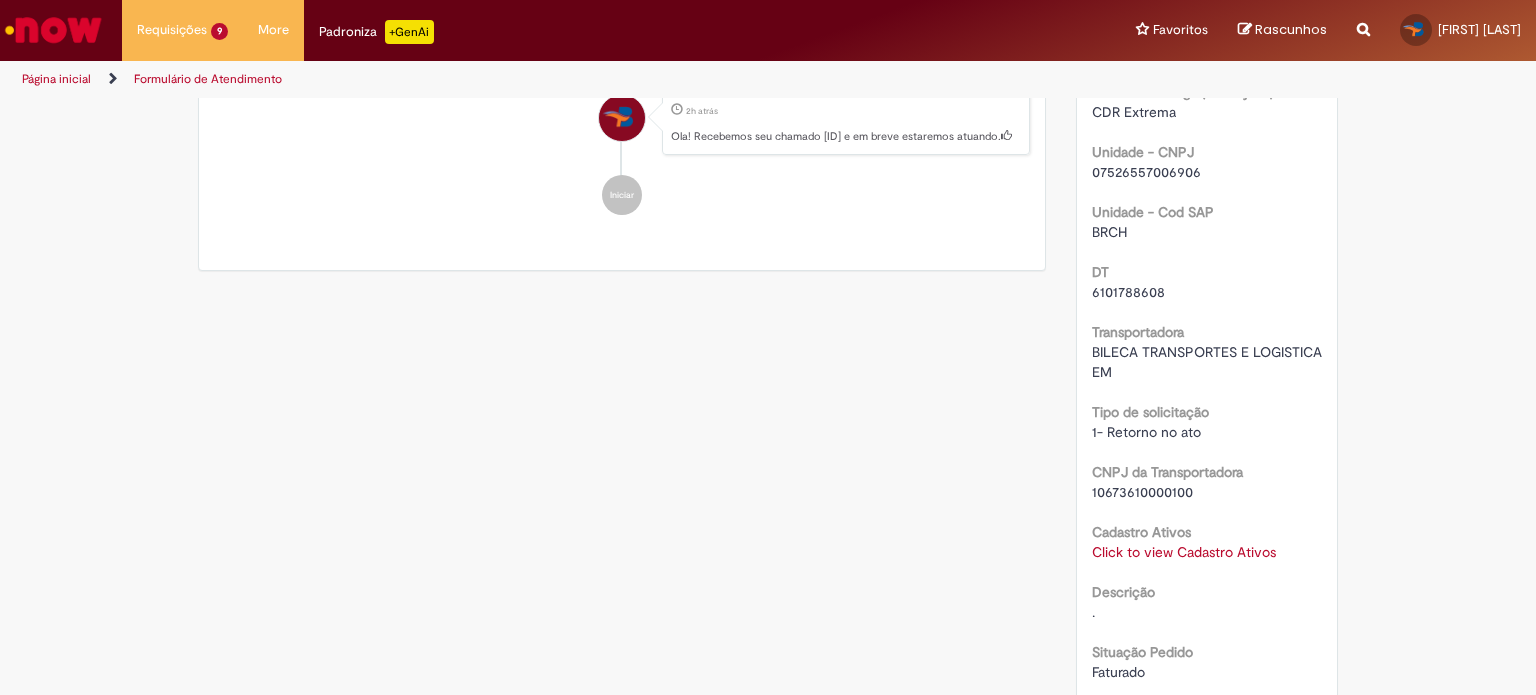 scroll, scrollTop: 1000, scrollLeft: 0, axis: vertical 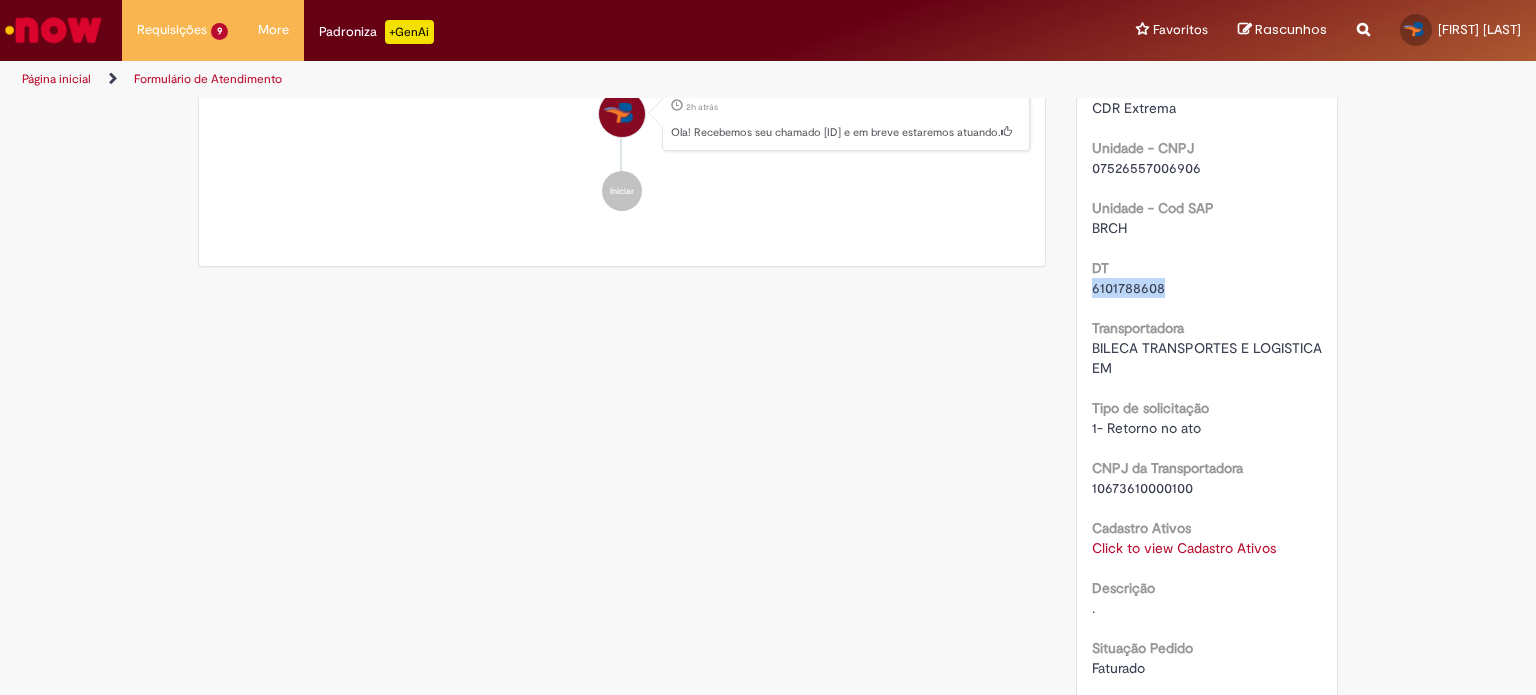 drag, startPoint x: 1164, startPoint y: 304, endPoint x: 1084, endPoint y: 307, distance: 80.05623 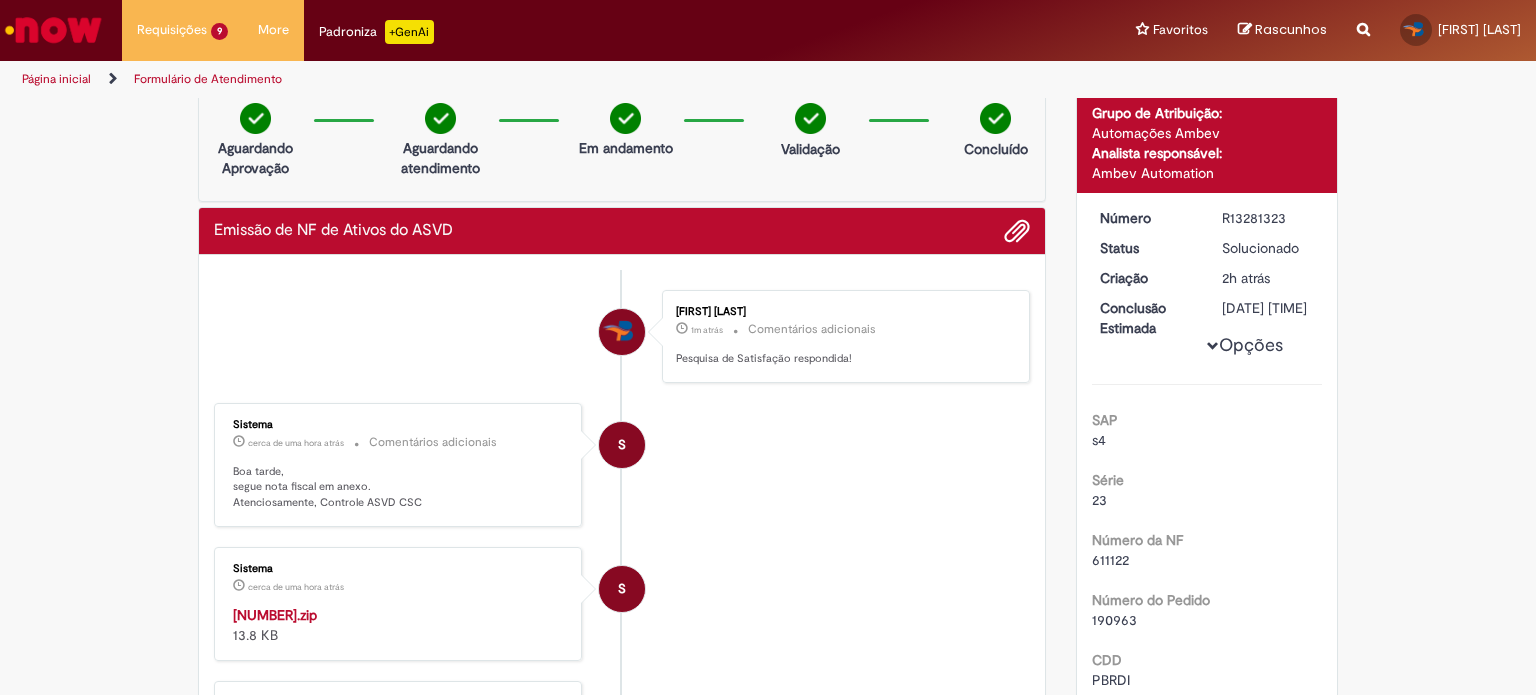 scroll, scrollTop: 0, scrollLeft: 0, axis: both 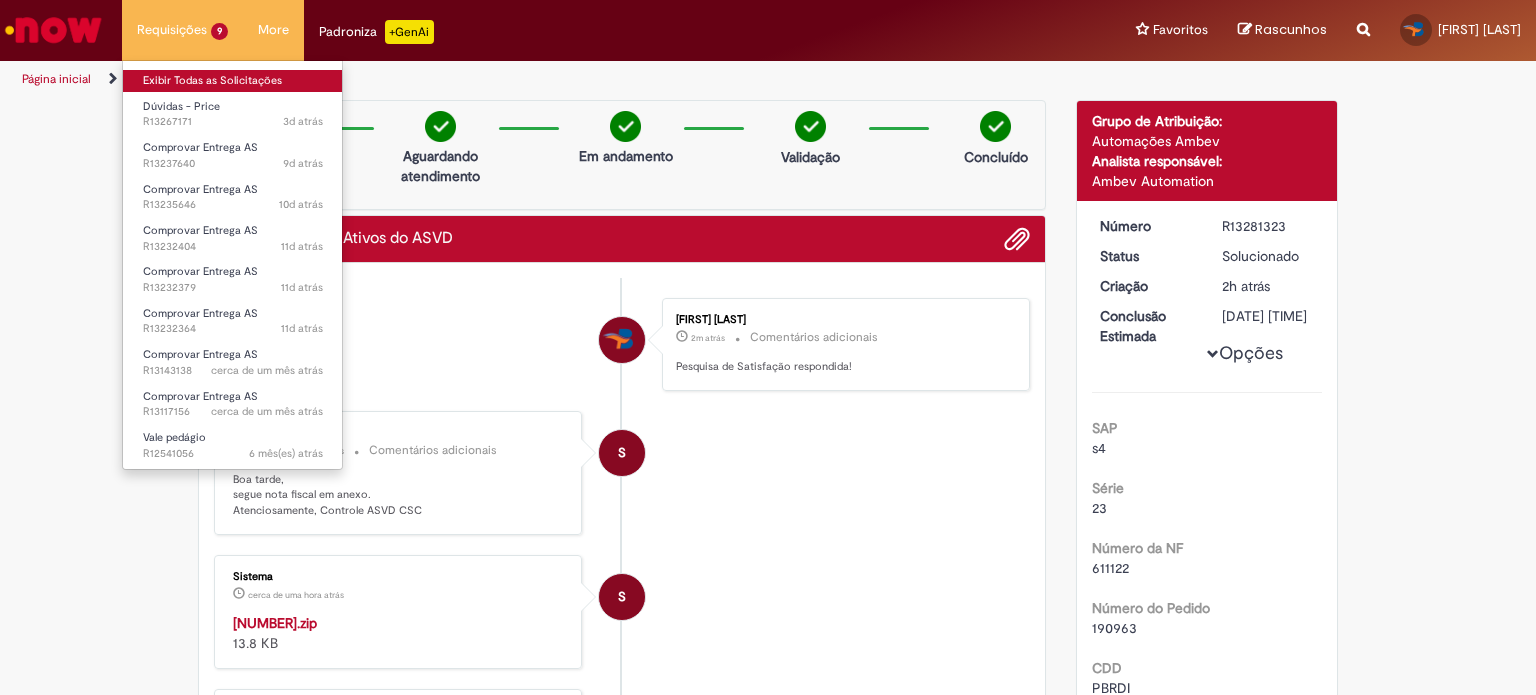 click on "Exibir Todas as Solicitações" at bounding box center (233, 81) 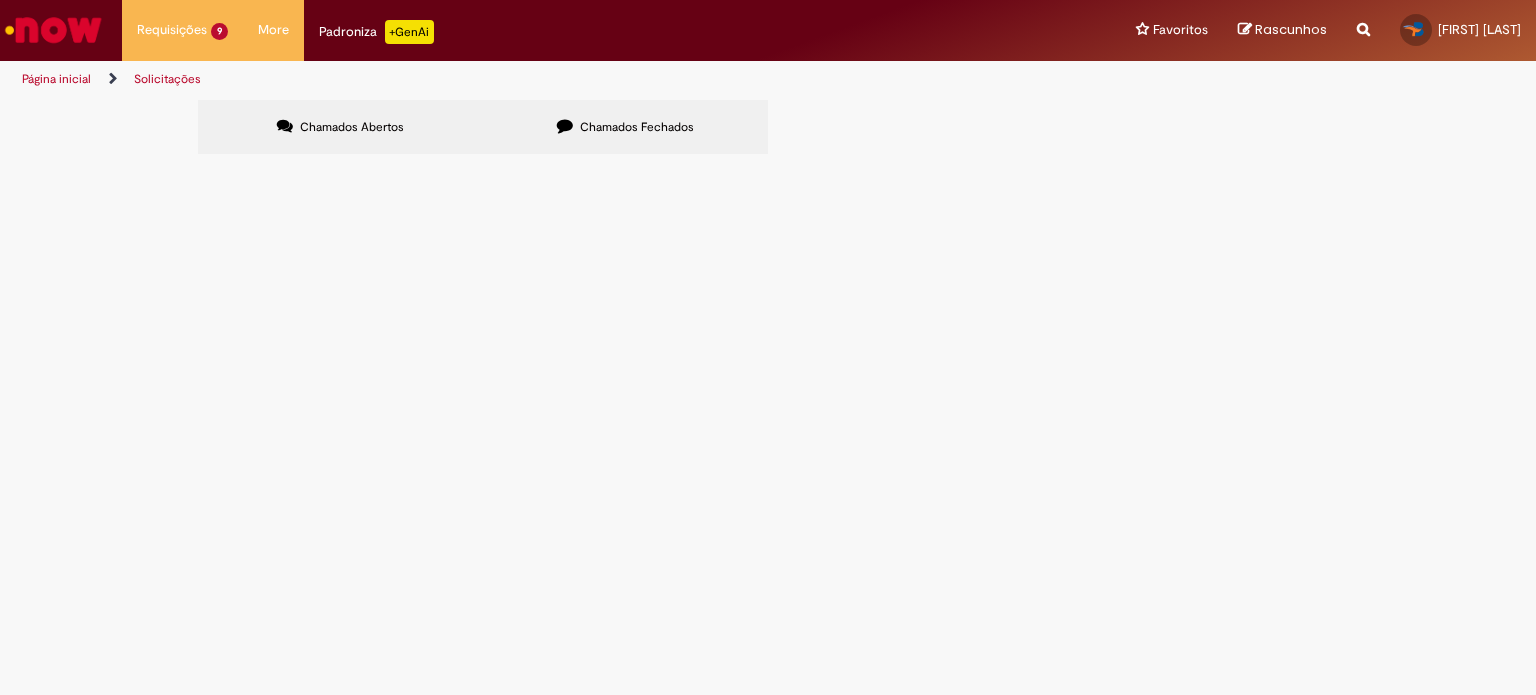 click on "Chamados Fechados" at bounding box center (637, 127) 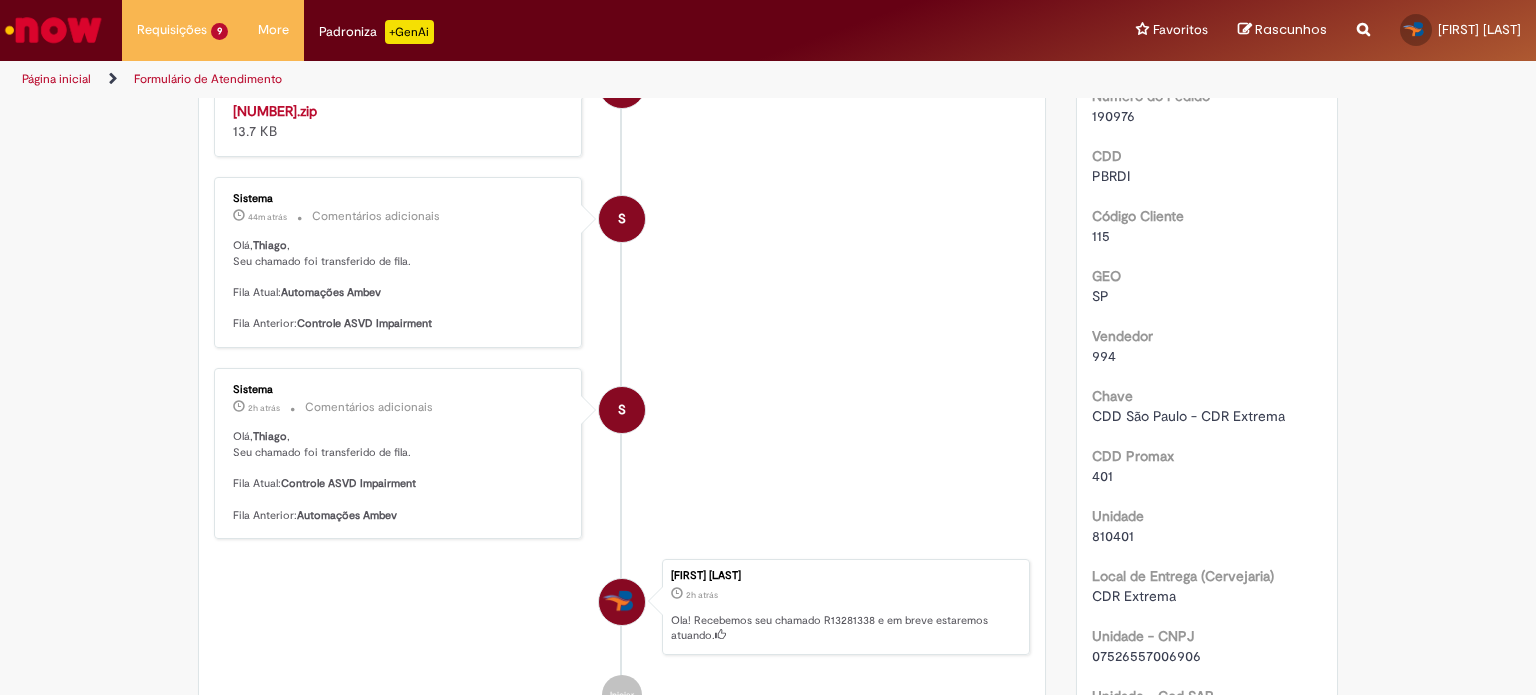 scroll, scrollTop: 500, scrollLeft: 0, axis: vertical 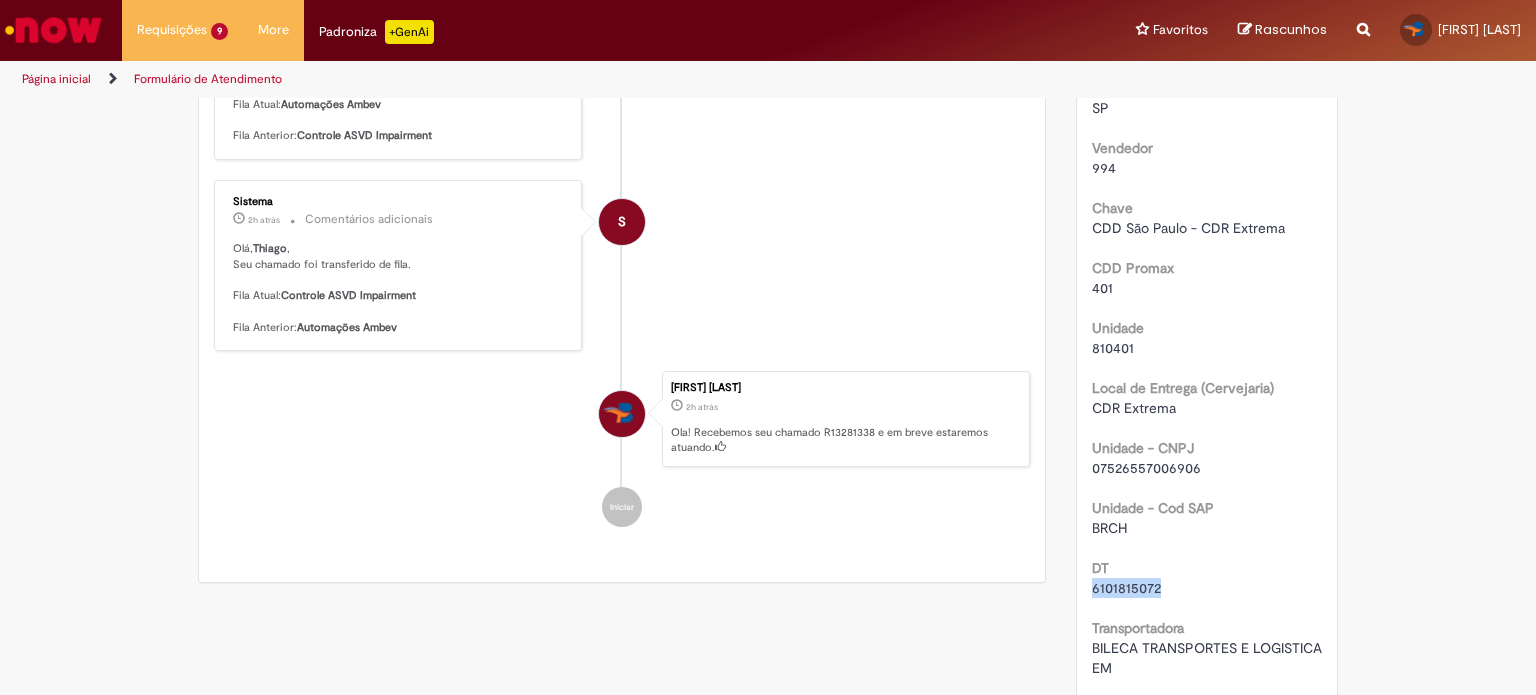 drag, startPoint x: 1157, startPoint y: 601, endPoint x: 1073, endPoint y: 612, distance: 84.71718 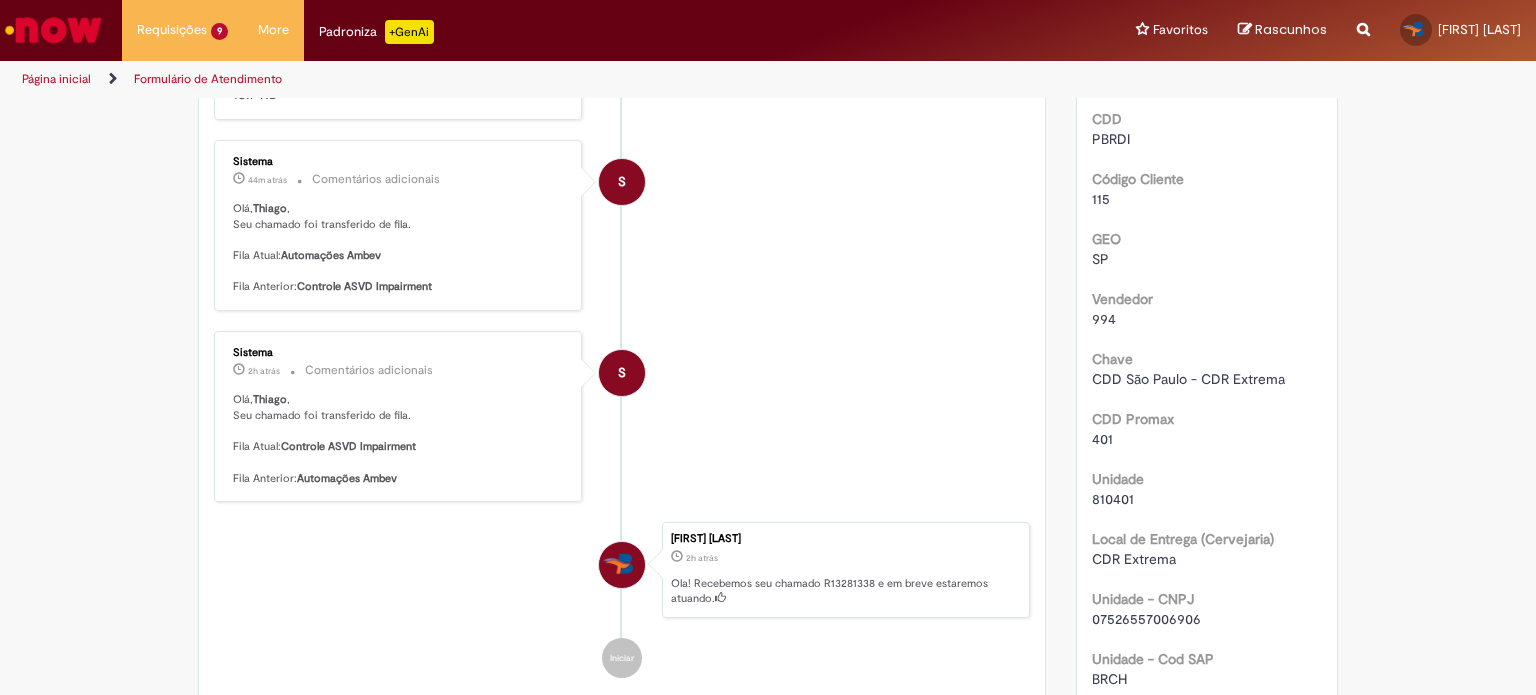 scroll, scrollTop: 300, scrollLeft: 0, axis: vertical 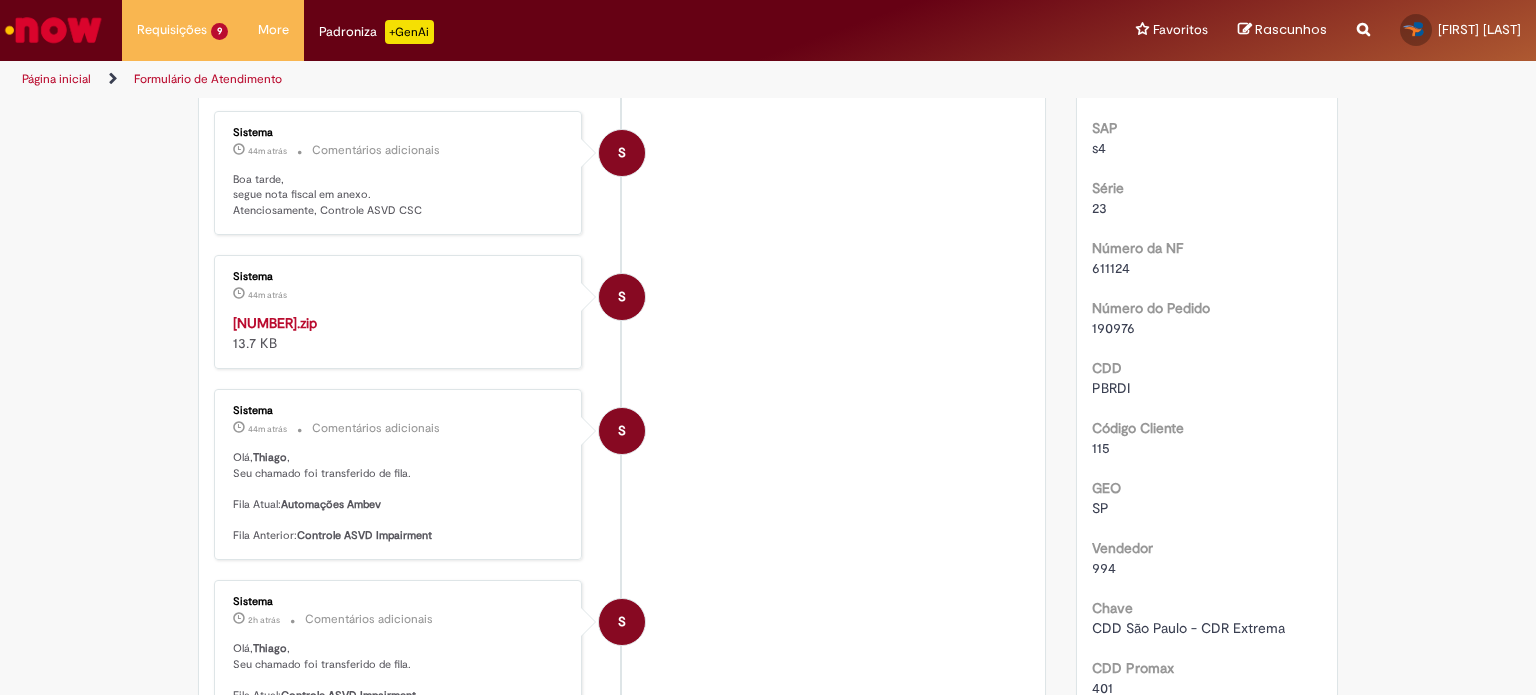 click on "[NUMBER].zip" at bounding box center [275, 323] 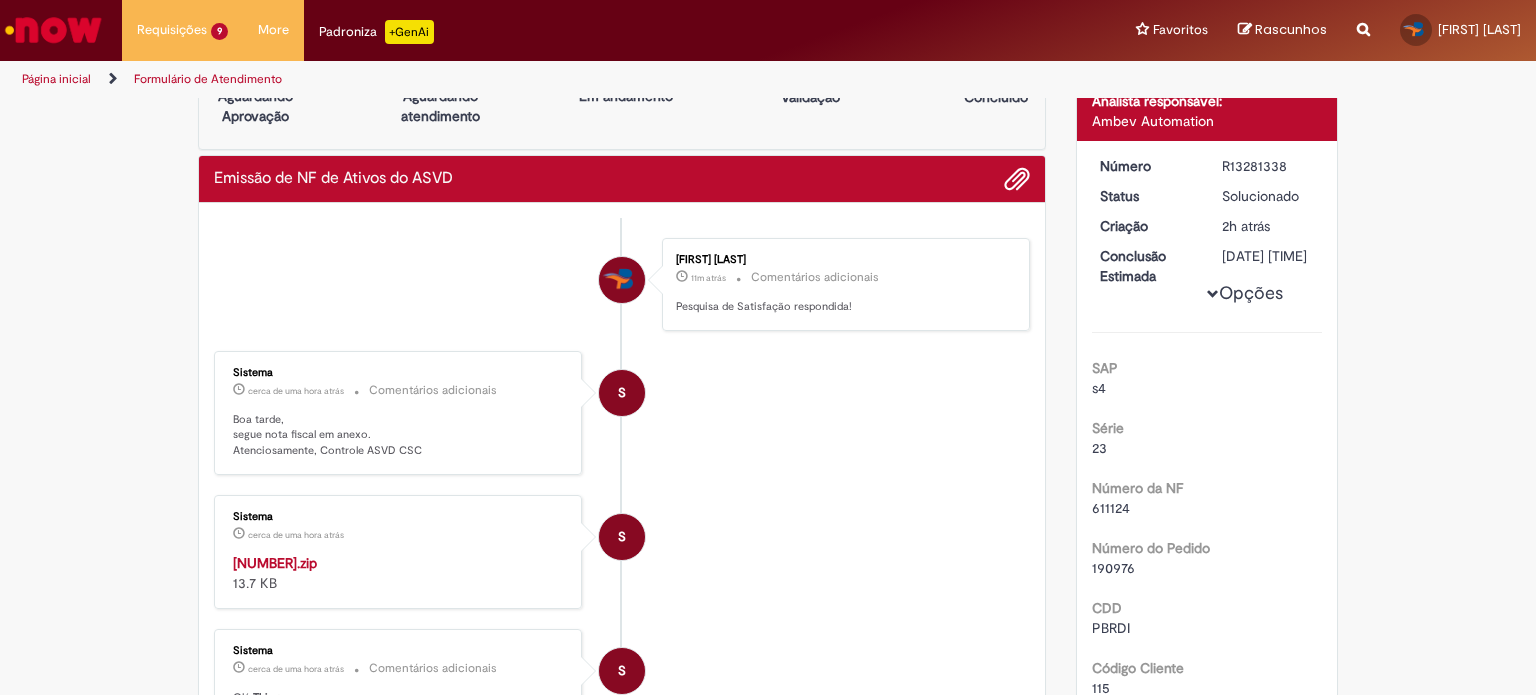 scroll, scrollTop: 0, scrollLeft: 0, axis: both 